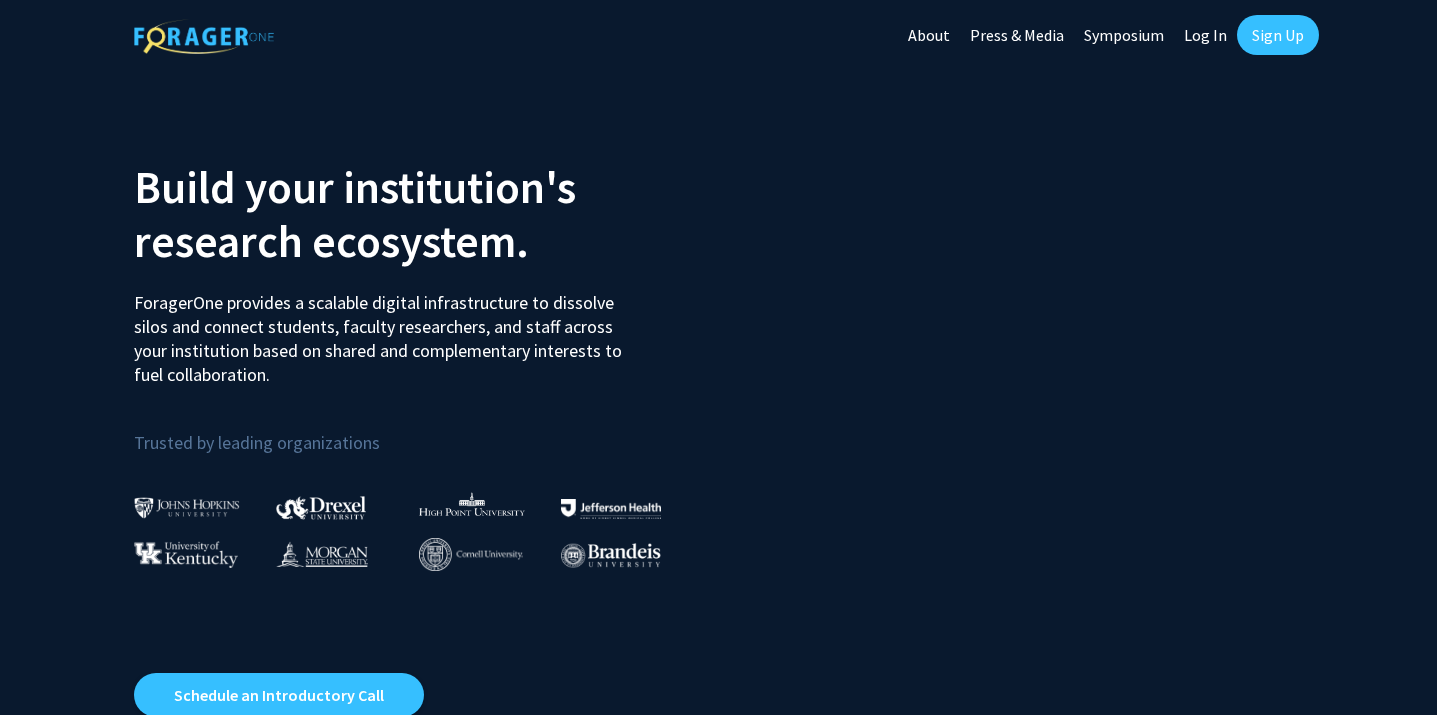 scroll, scrollTop: 0, scrollLeft: 0, axis: both 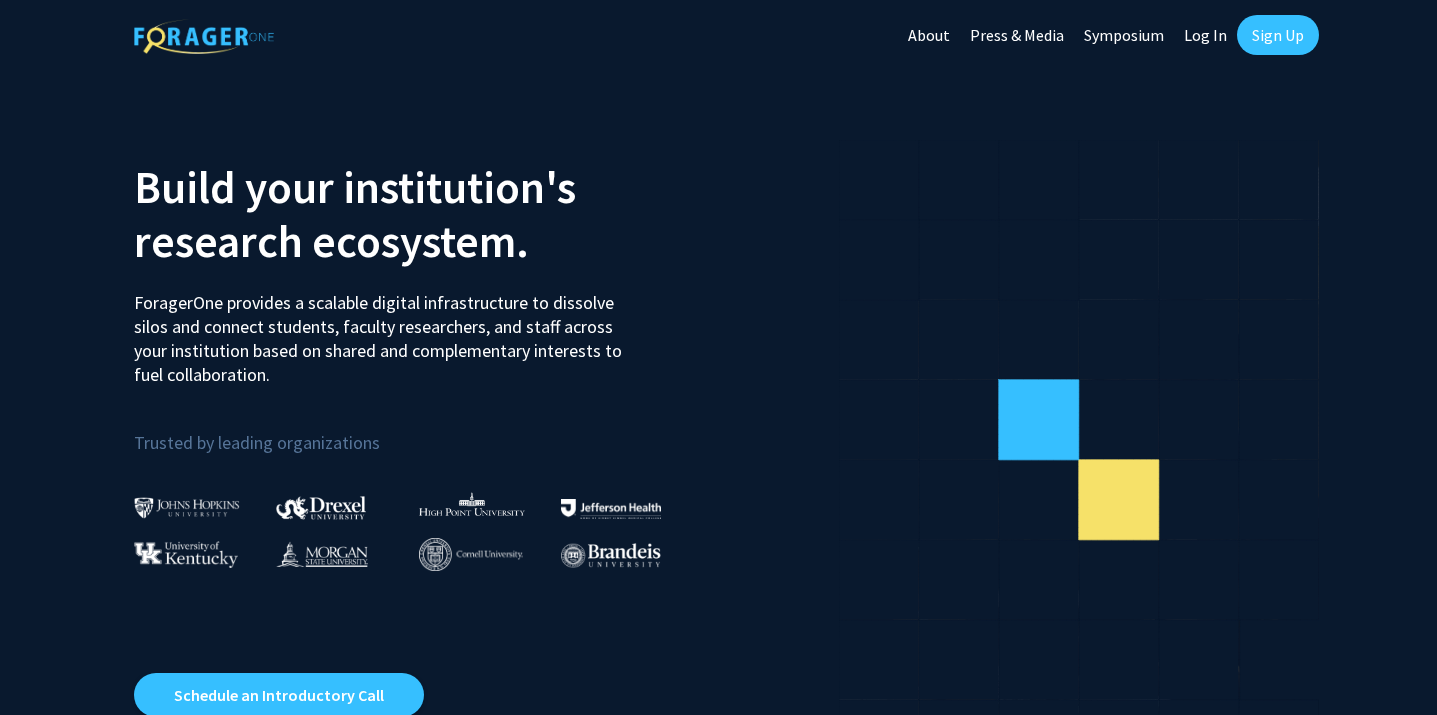 click on "Log In" 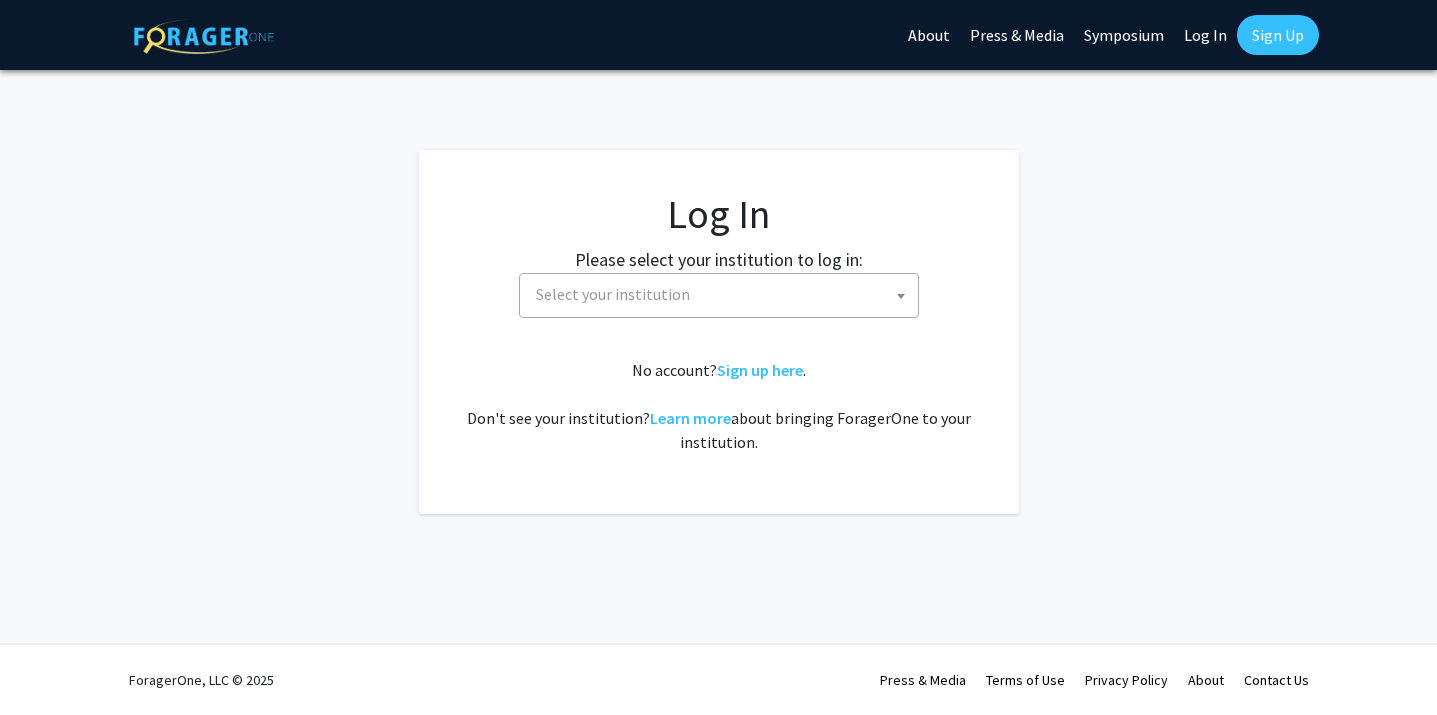 click on "Select your institution" at bounding box center (723, 294) 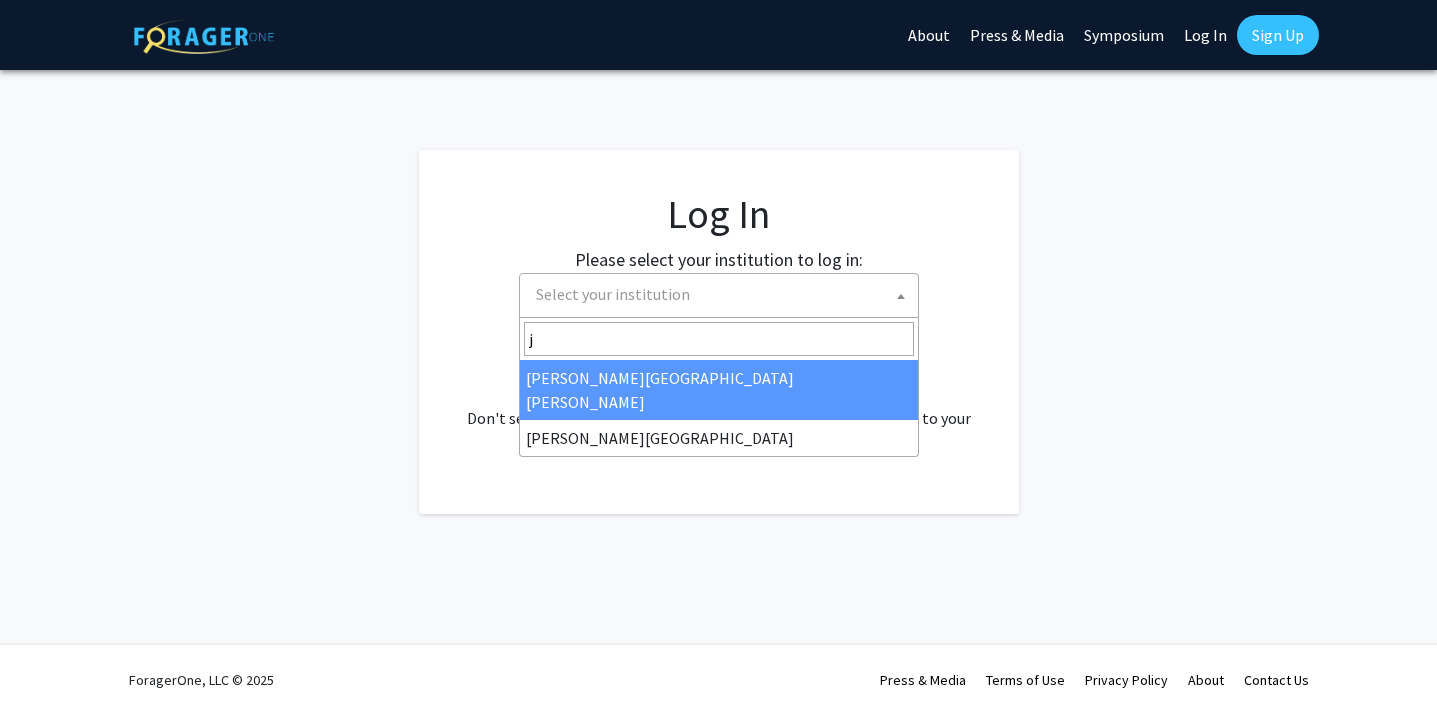 type on "jo" 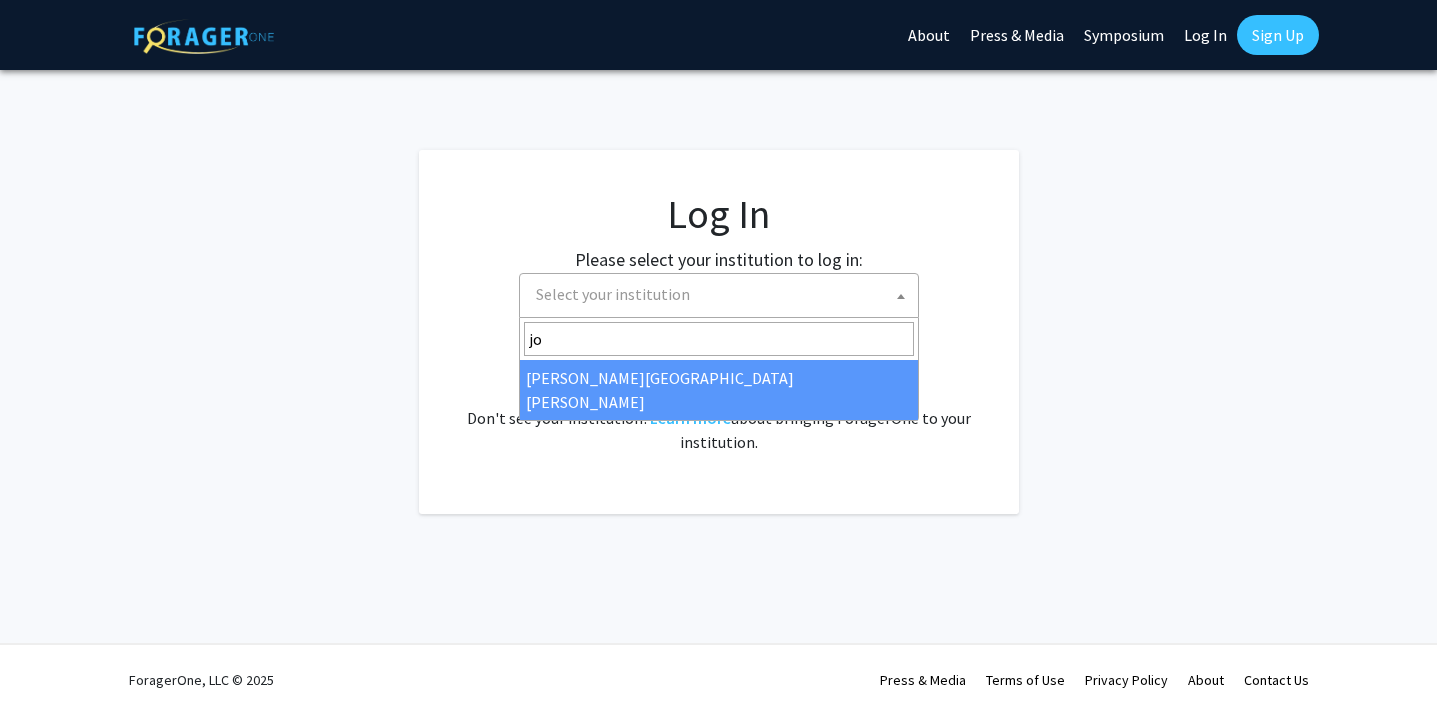 select on "1" 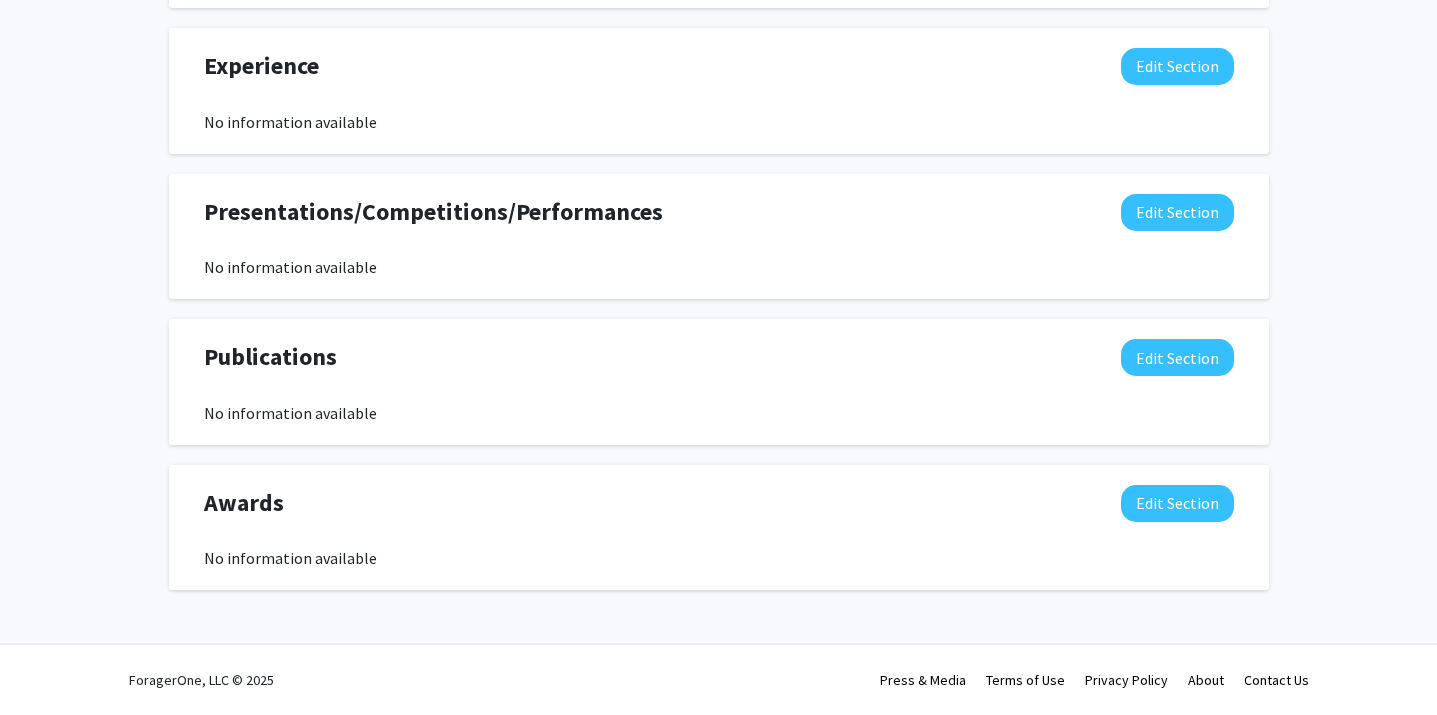 scroll, scrollTop: 0, scrollLeft: 0, axis: both 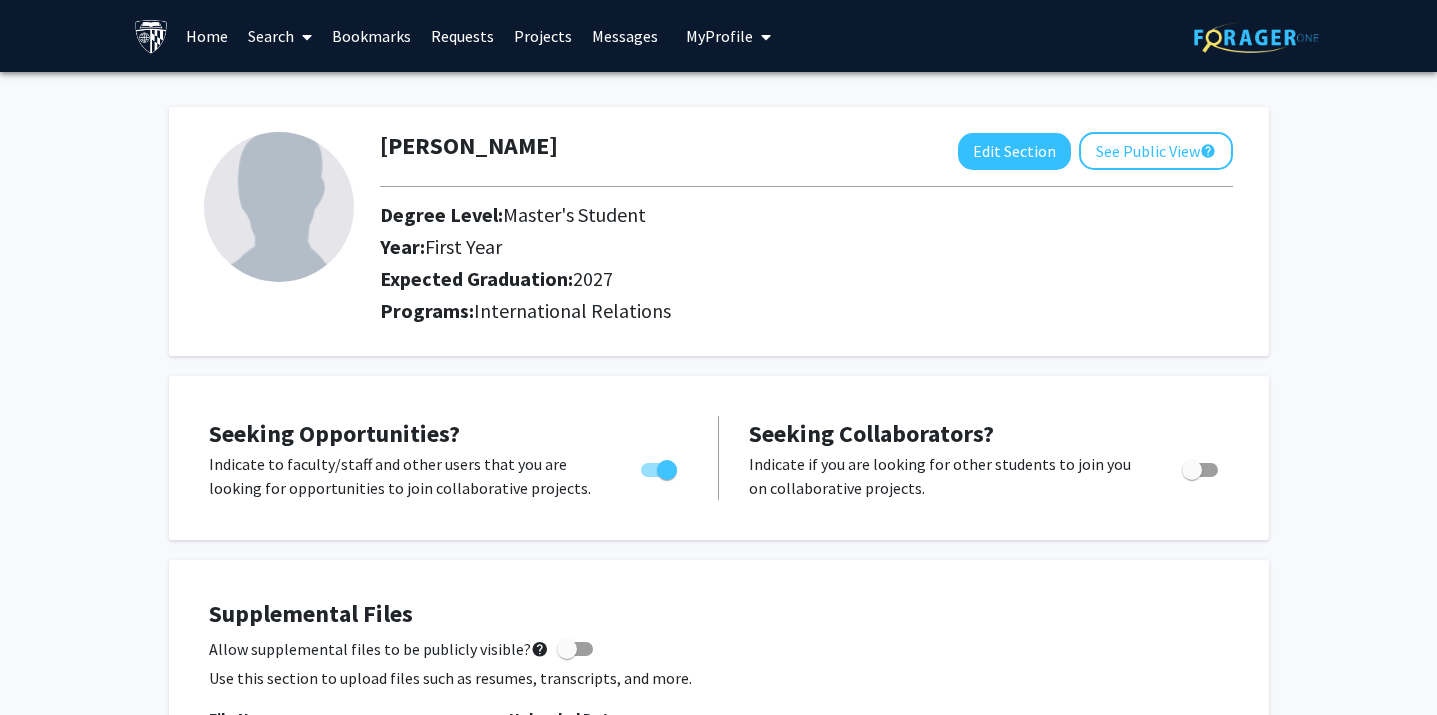 click on "Home" at bounding box center (207, 36) 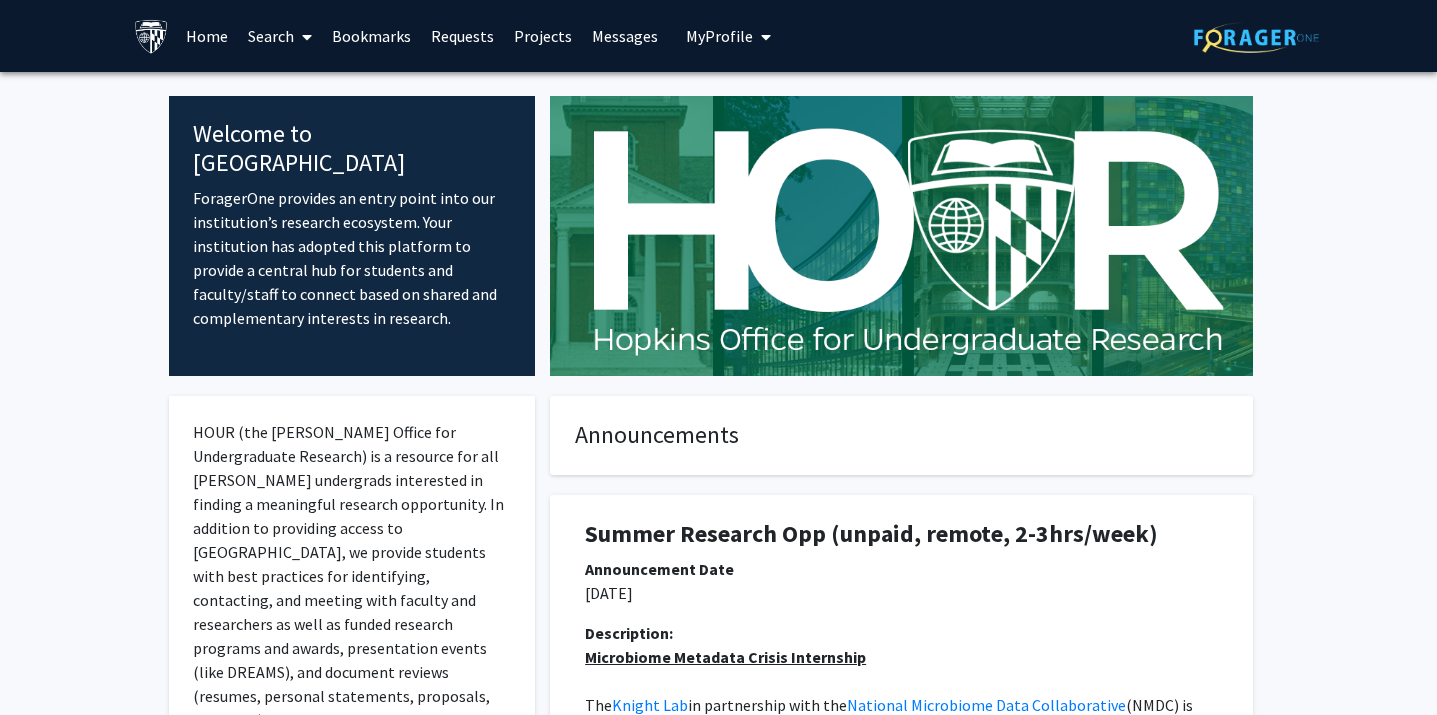 click on "Search" at bounding box center [280, 36] 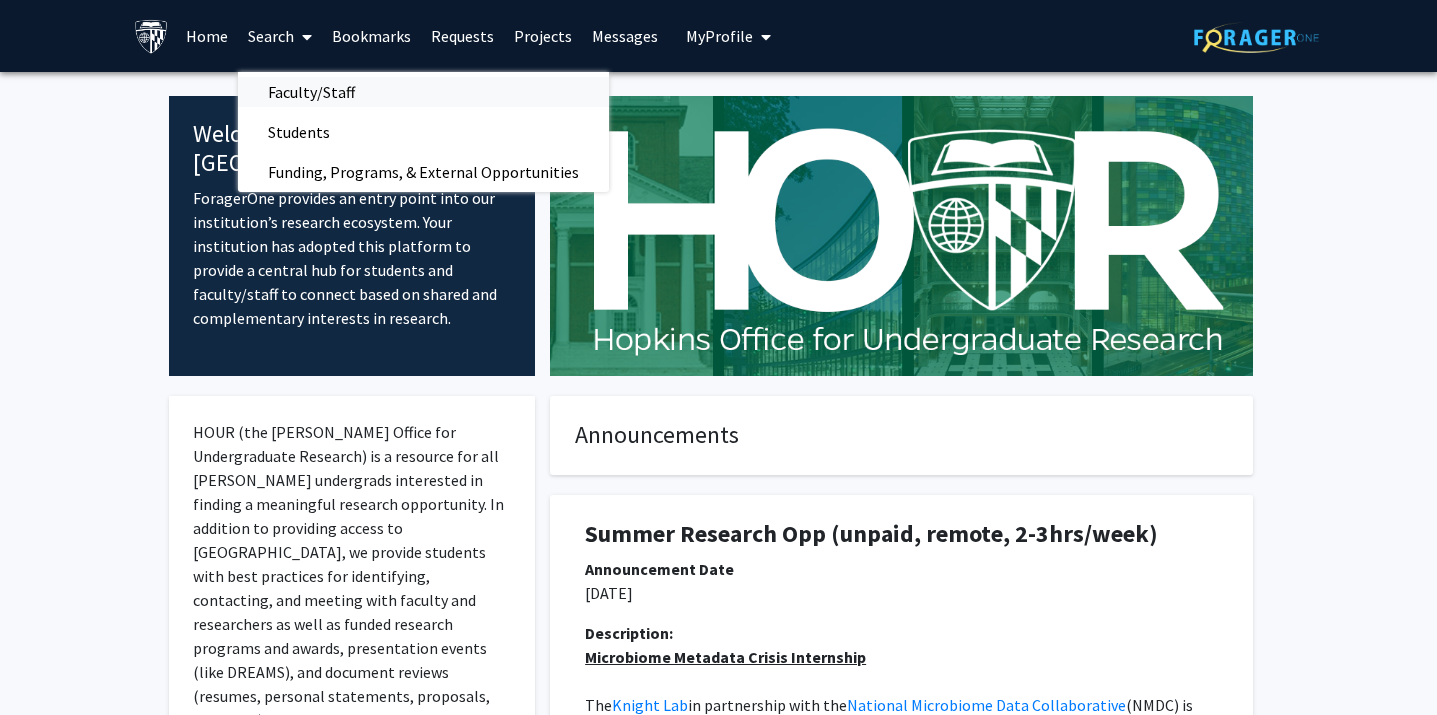 click on "Faculty/Staff" at bounding box center [311, 92] 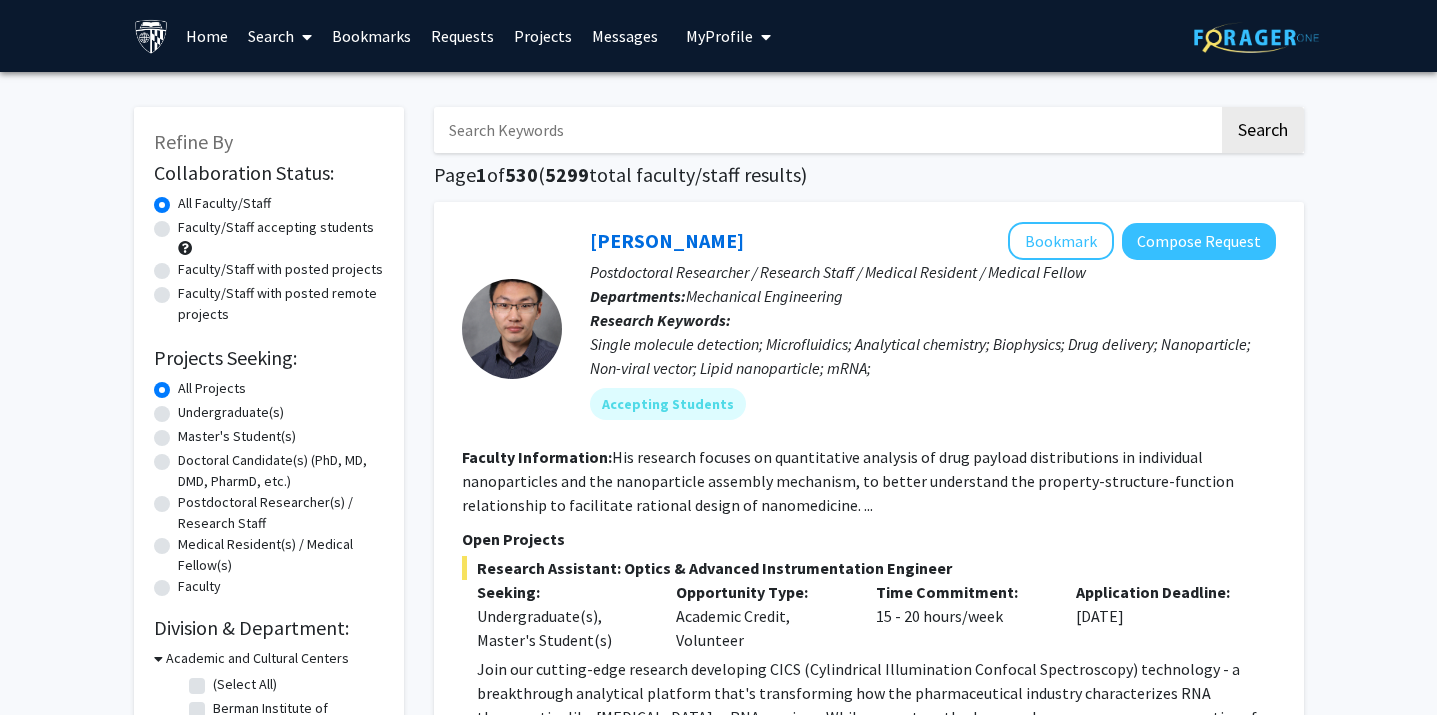 click on "Search" at bounding box center [280, 36] 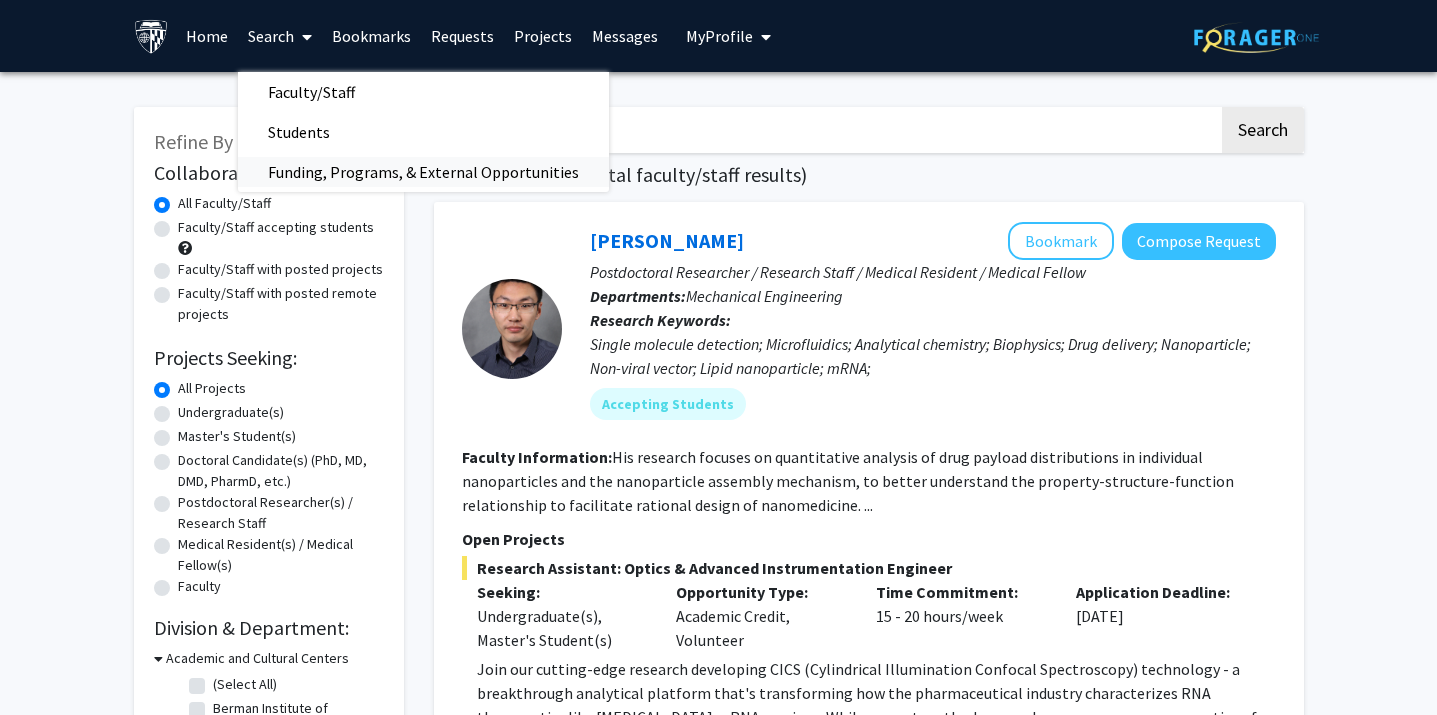 click on "Funding, Programs, & External Opportunities" at bounding box center (423, 172) 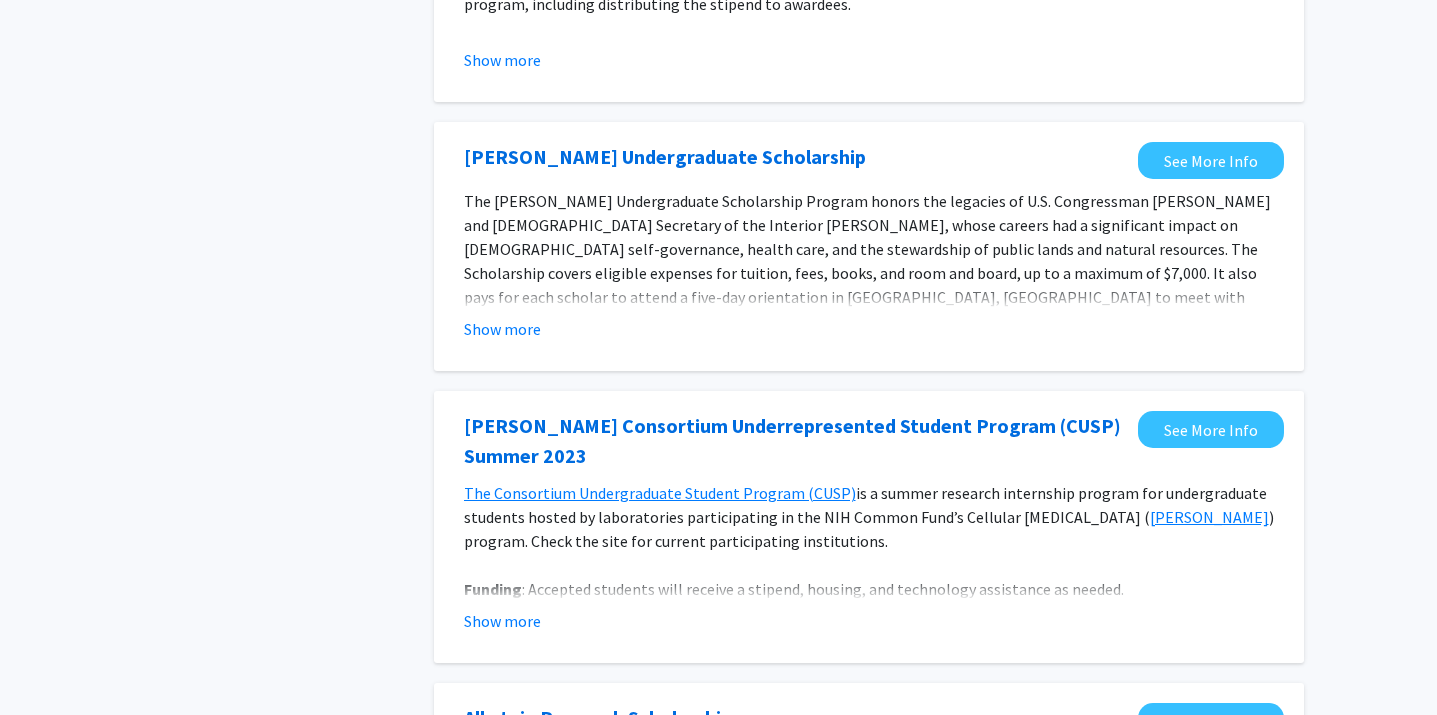 scroll, scrollTop: 0, scrollLeft: 0, axis: both 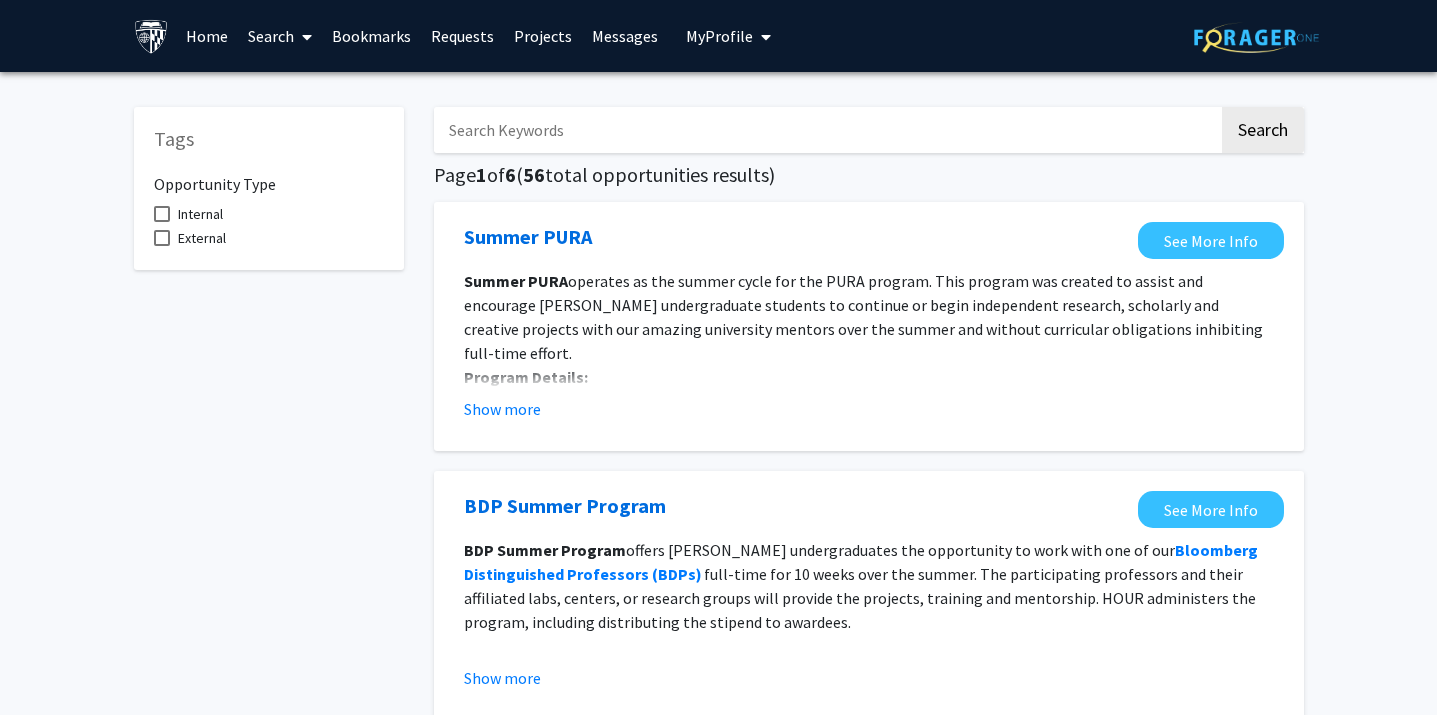 click on "Search" at bounding box center (280, 36) 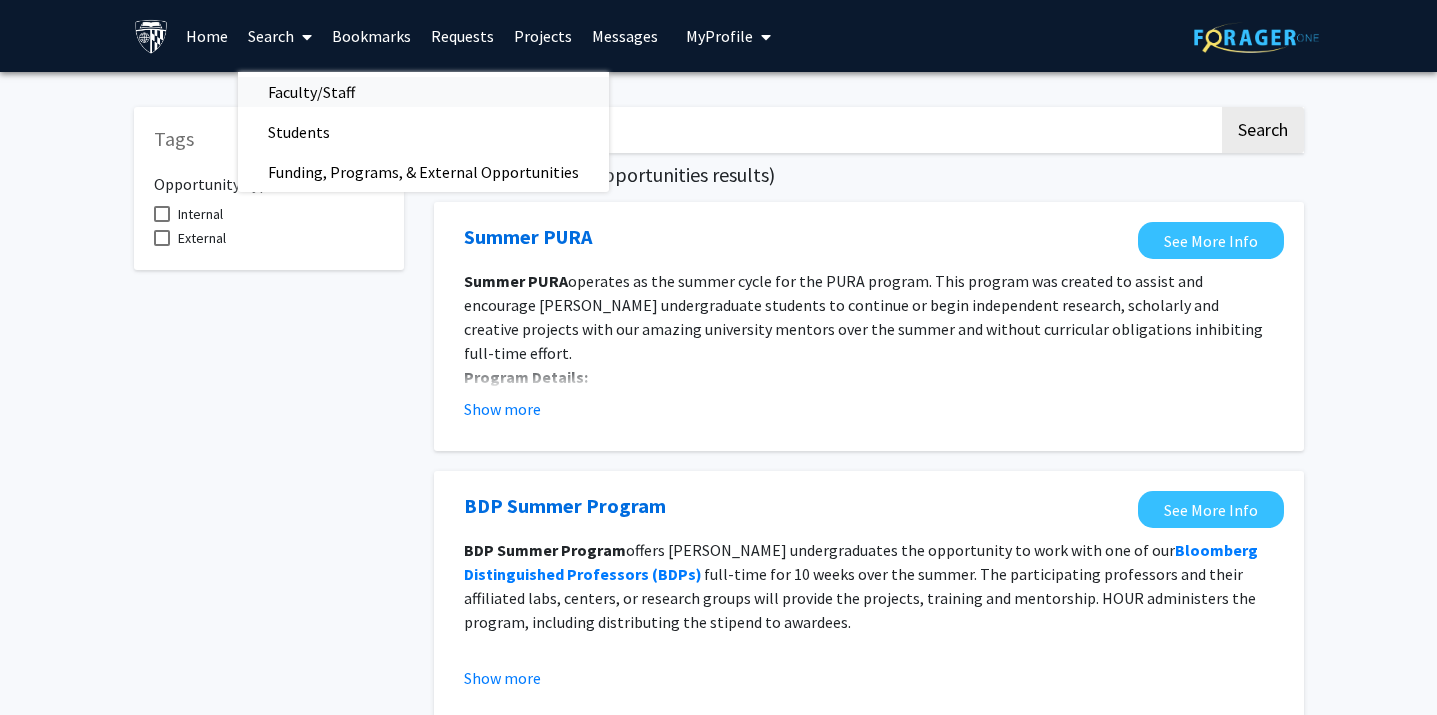 click on "Faculty/Staff" at bounding box center (311, 92) 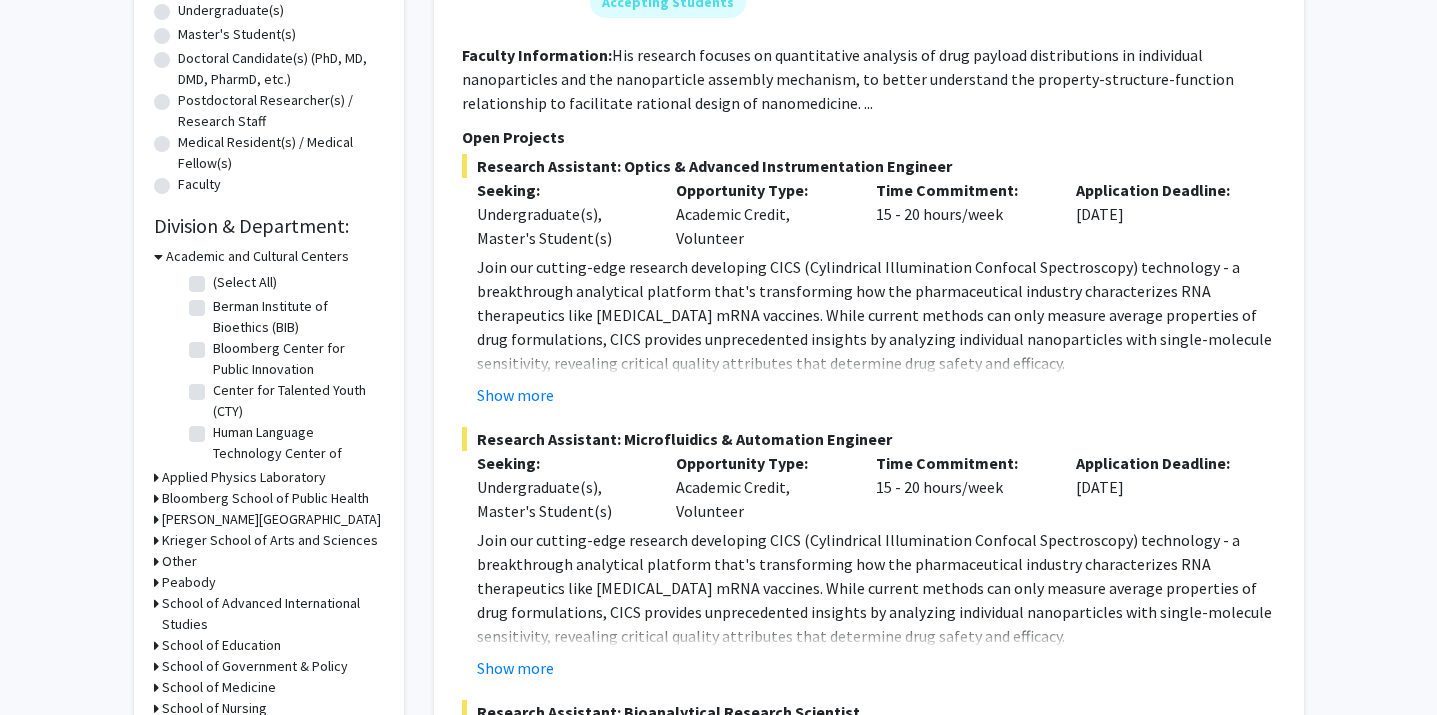scroll, scrollTop: 419, scrollLeft: 0, axis: vertical 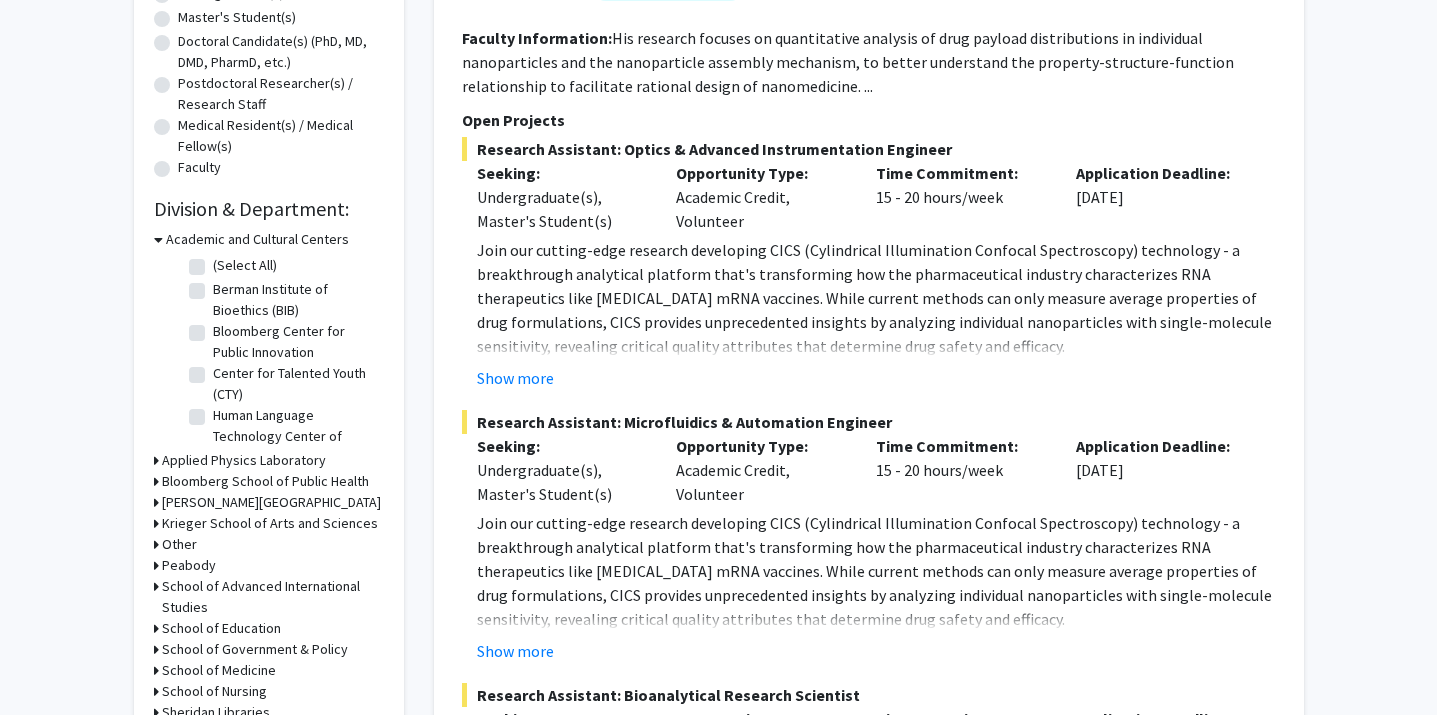 click on "Academic and Cultural Centers" at bounding box center [257, 239] 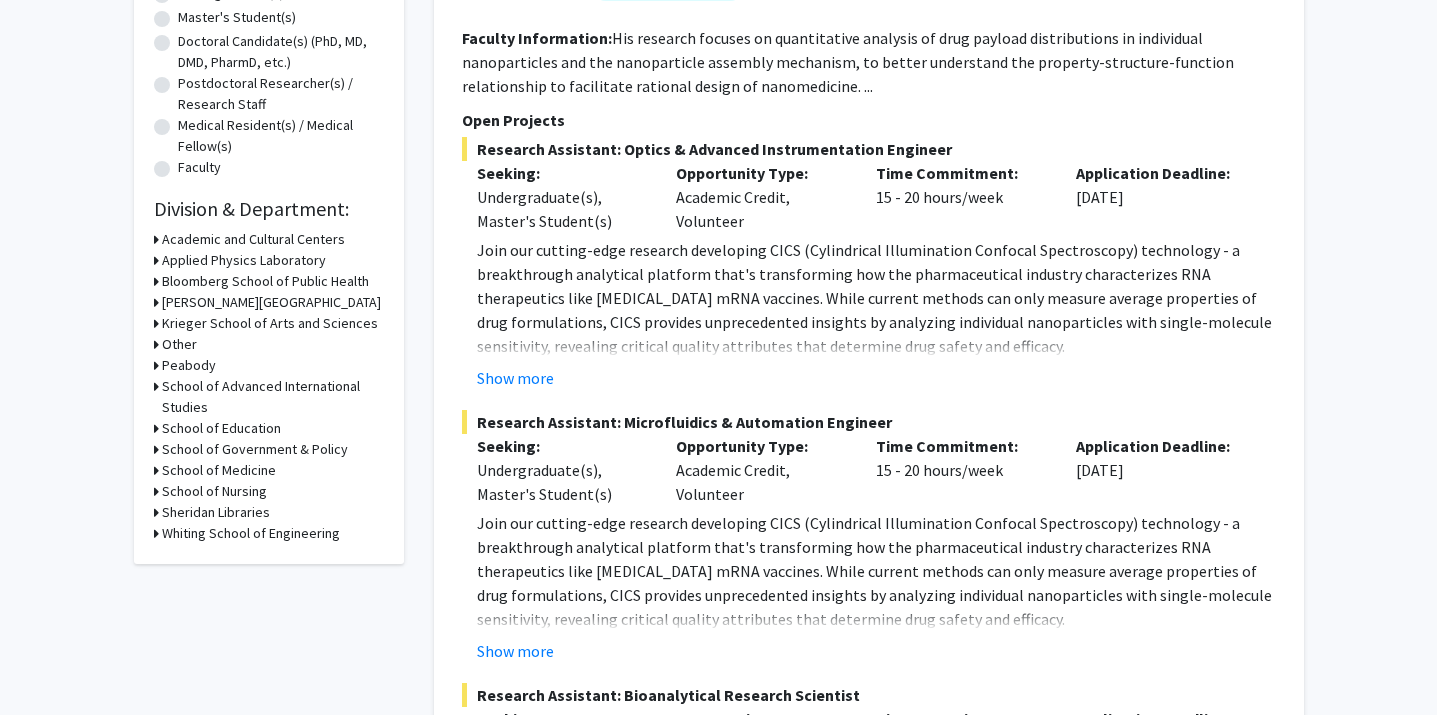click on "School of Advanced International Studies" at bounding box center (273, 397) 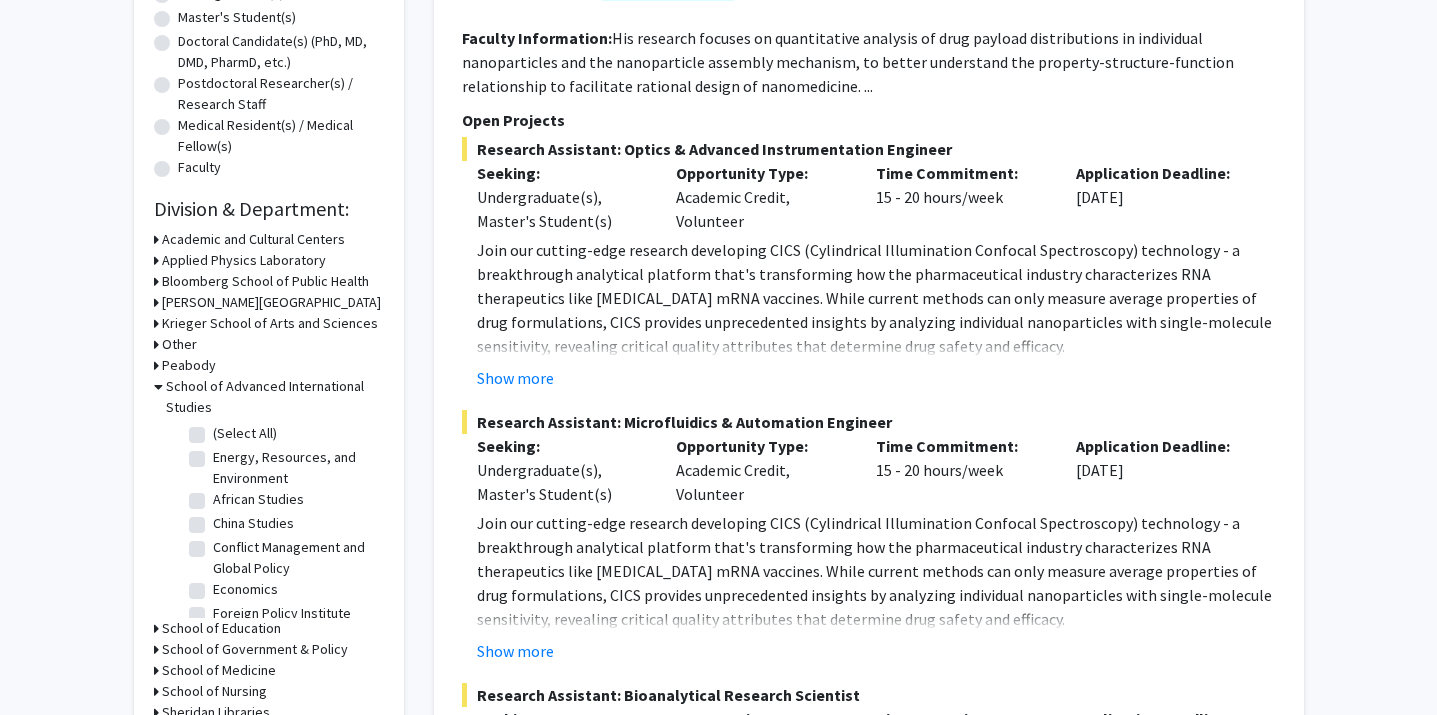 click on "(Select All)" 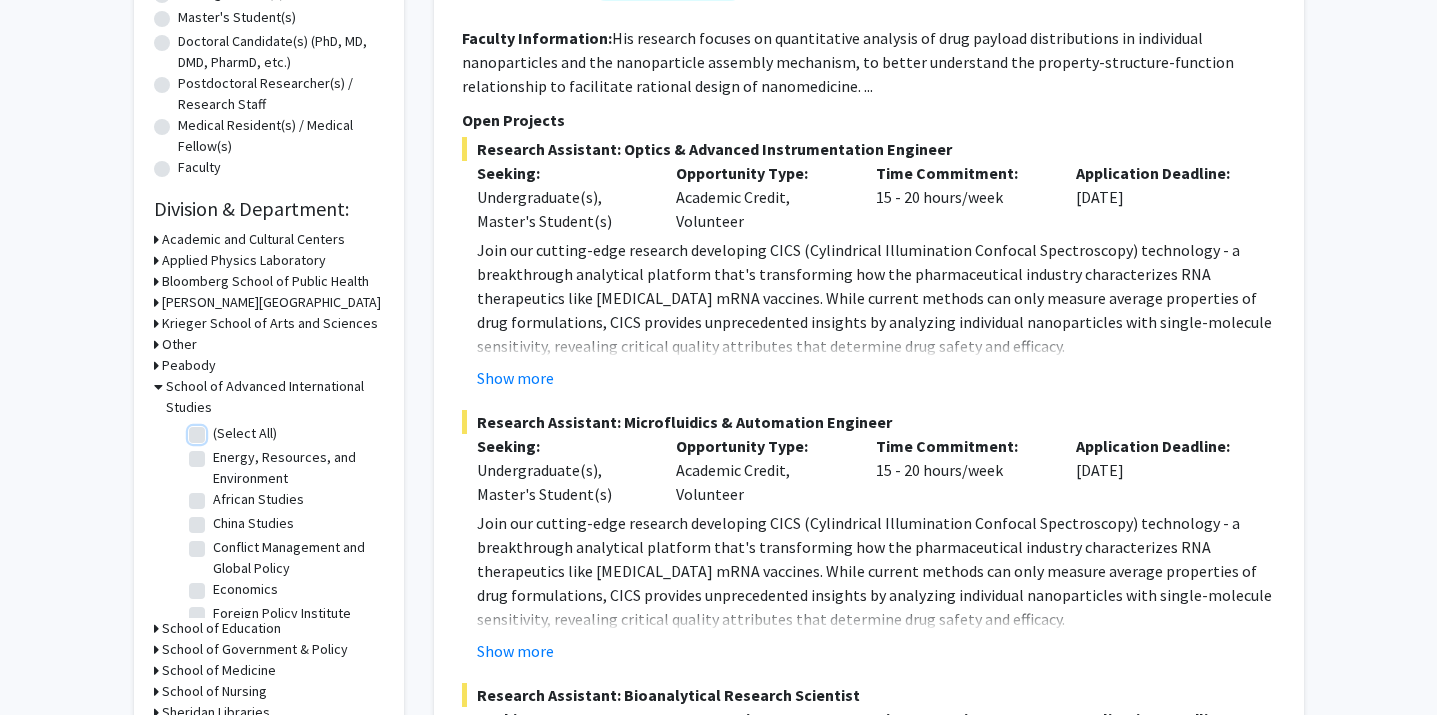 click on "(Select All)" at bounding box center (219, 429) 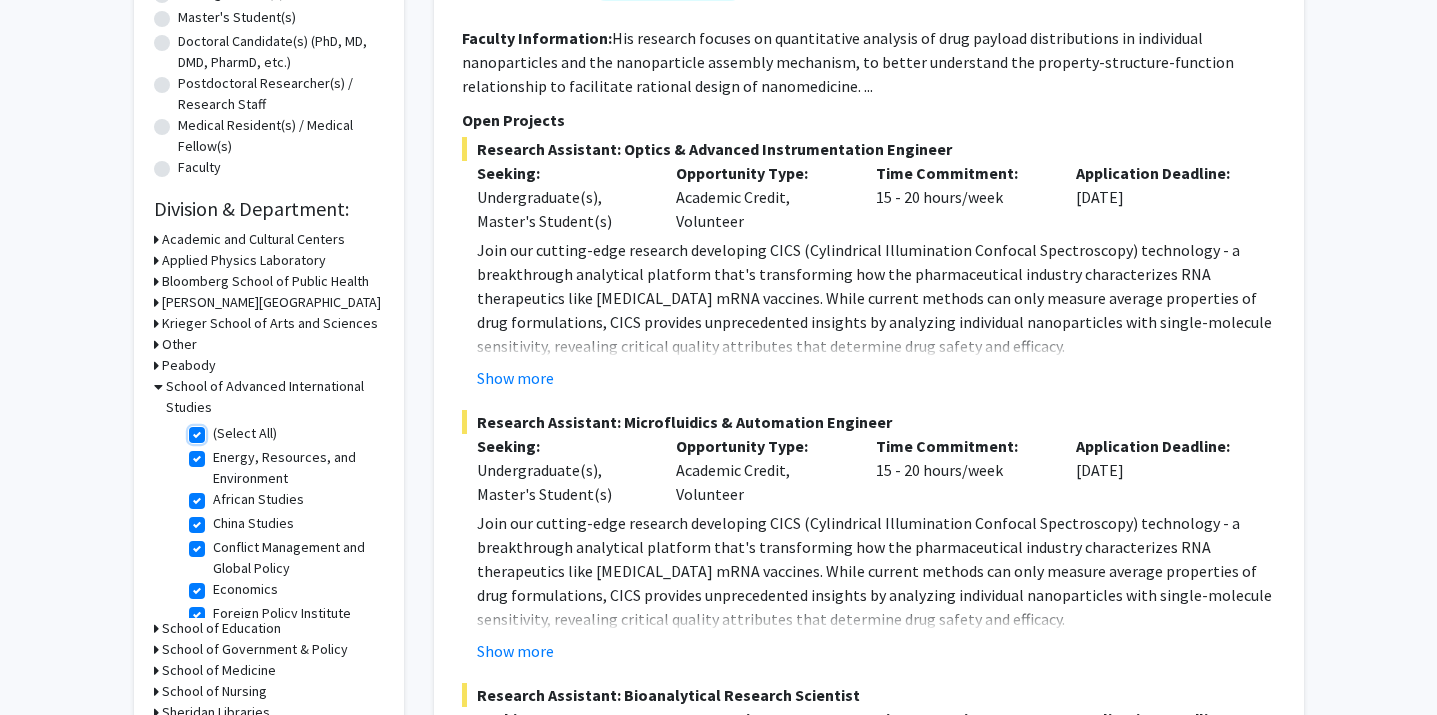 checkbox on "true" 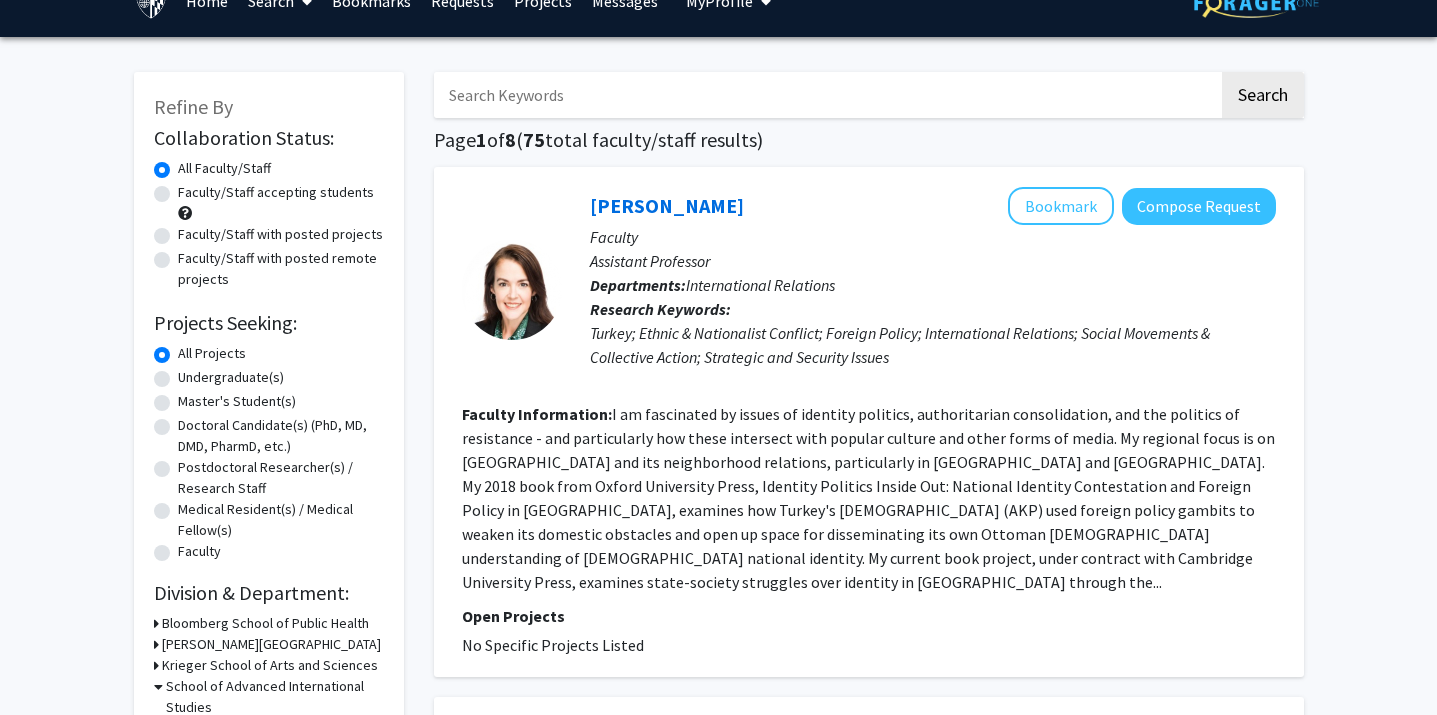 scroll, scrollTop: 44, scrollLeft: 0, axis: vertical 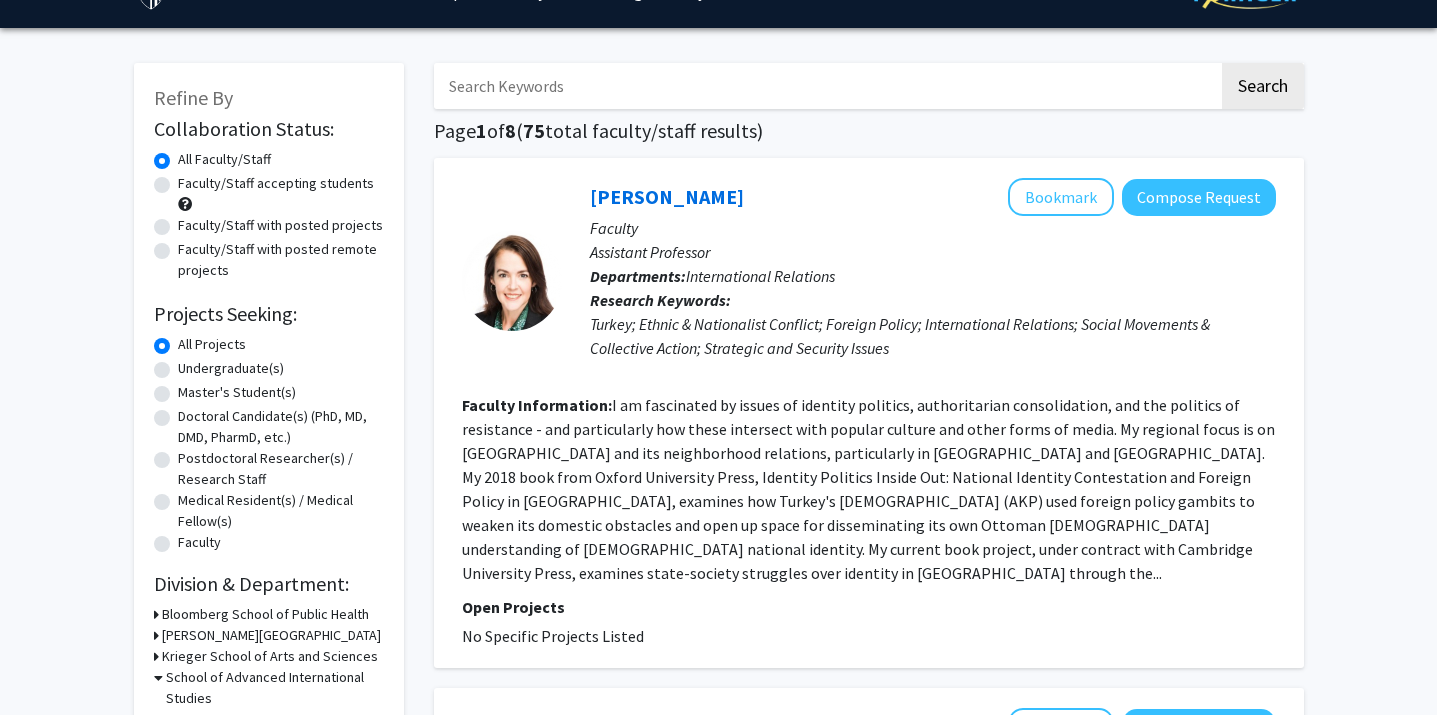 click on "Faculty/Staff with posted remote projects" 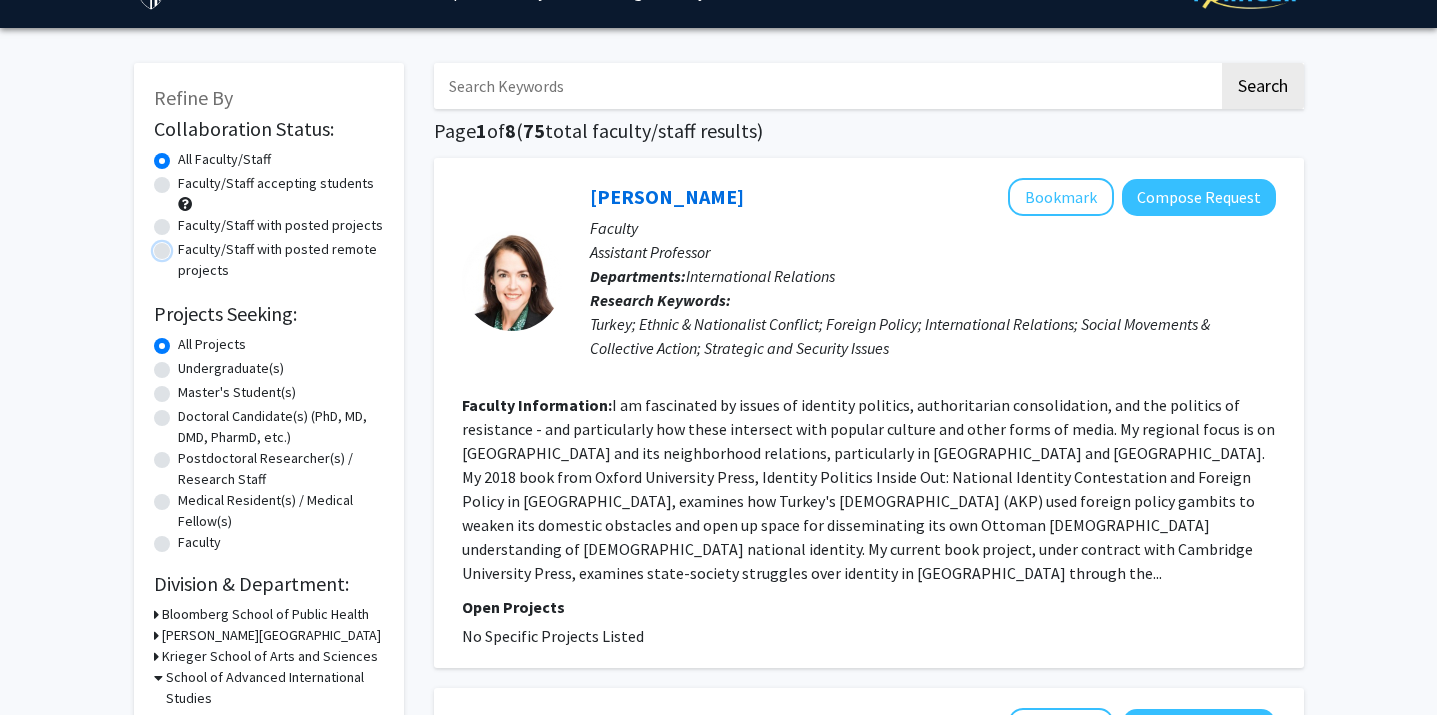 click on "Faculty/Staff with posted remote projects" at bounding box center (184, 245) 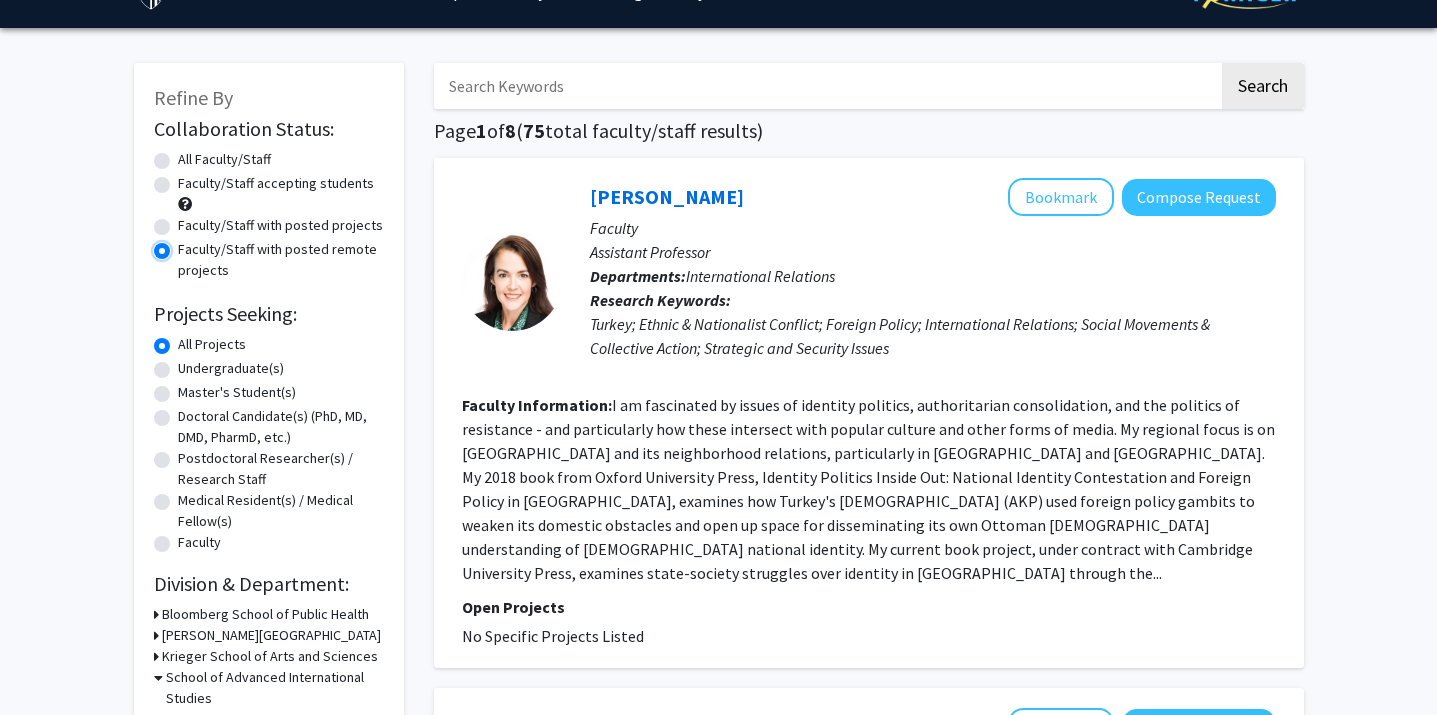 scroll, scrollTop: 0, scrollLeft: 0, axis: both 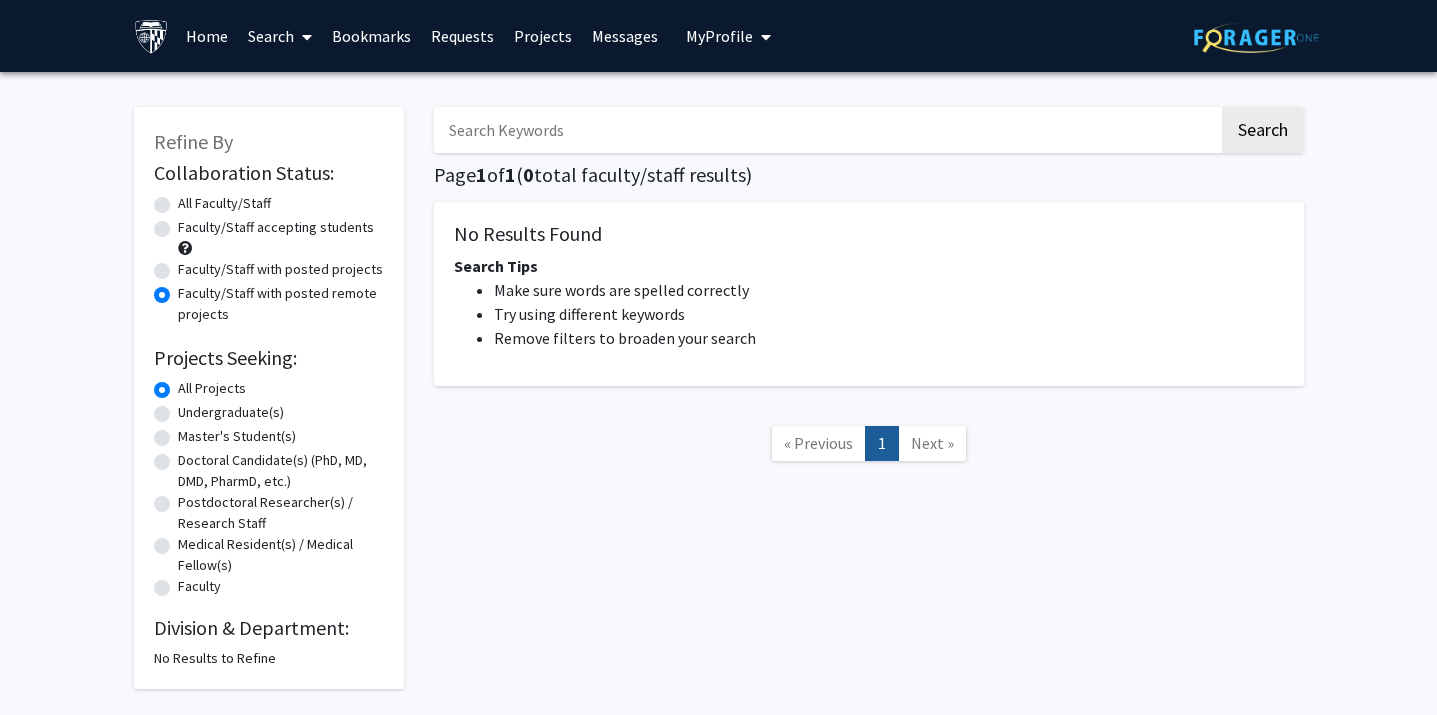 click on "Faculty/Staff with posted projects" 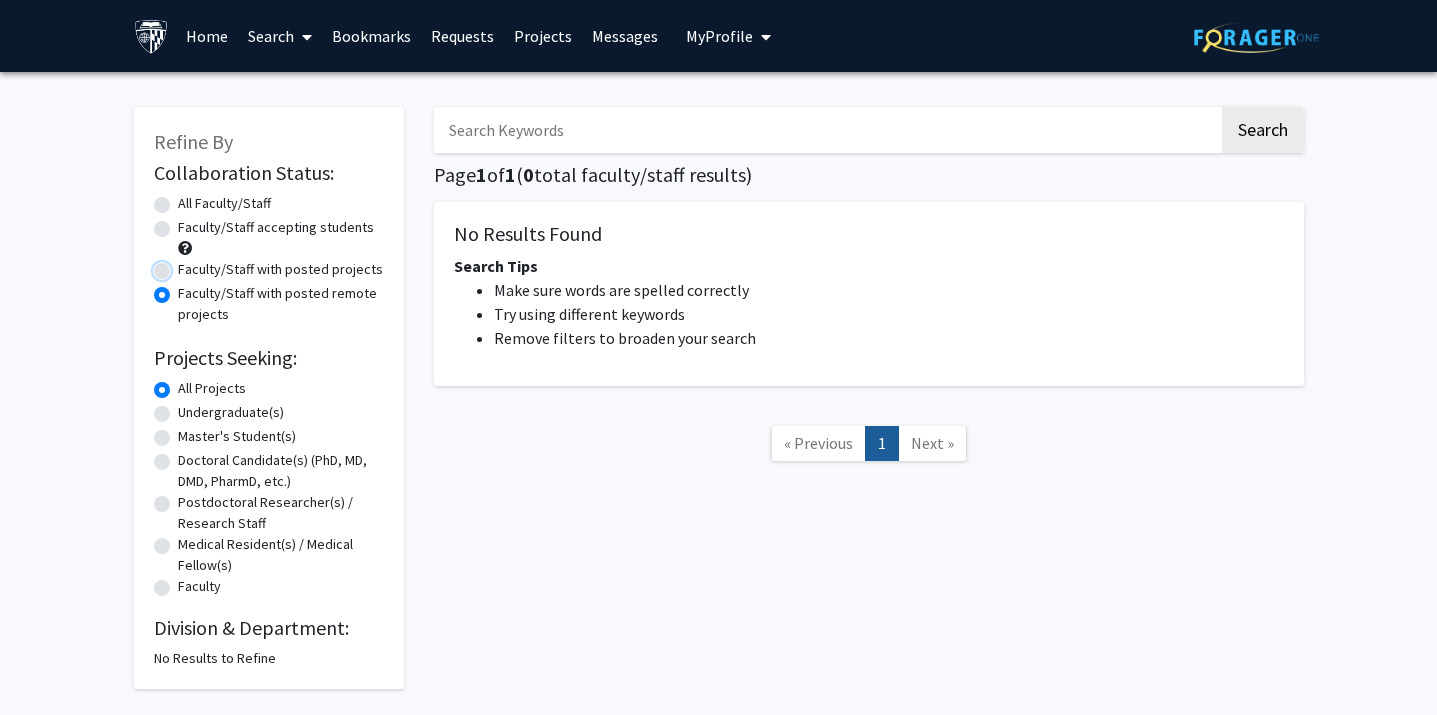 click on "Faculty/Staff with posted projects" at bounding box center (184, 265) 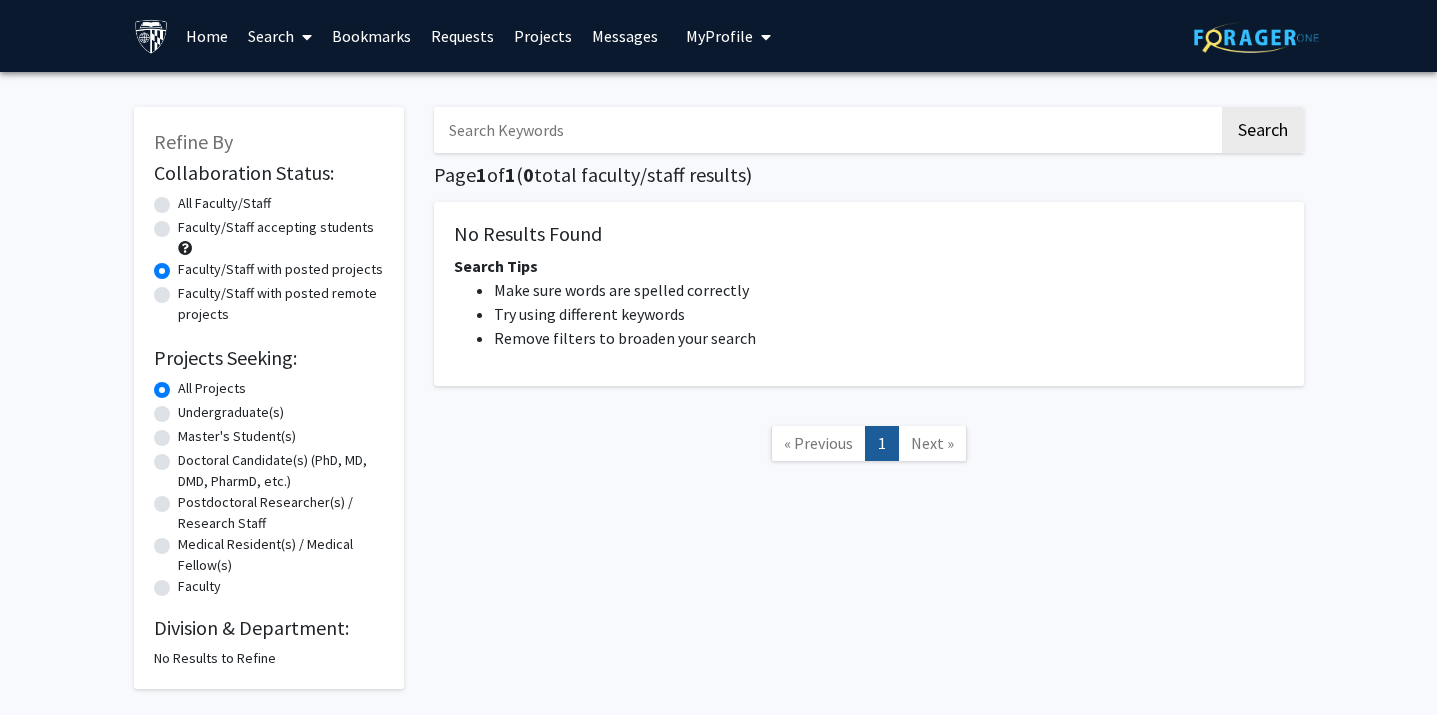click on "Faculty/Staff accepting students" 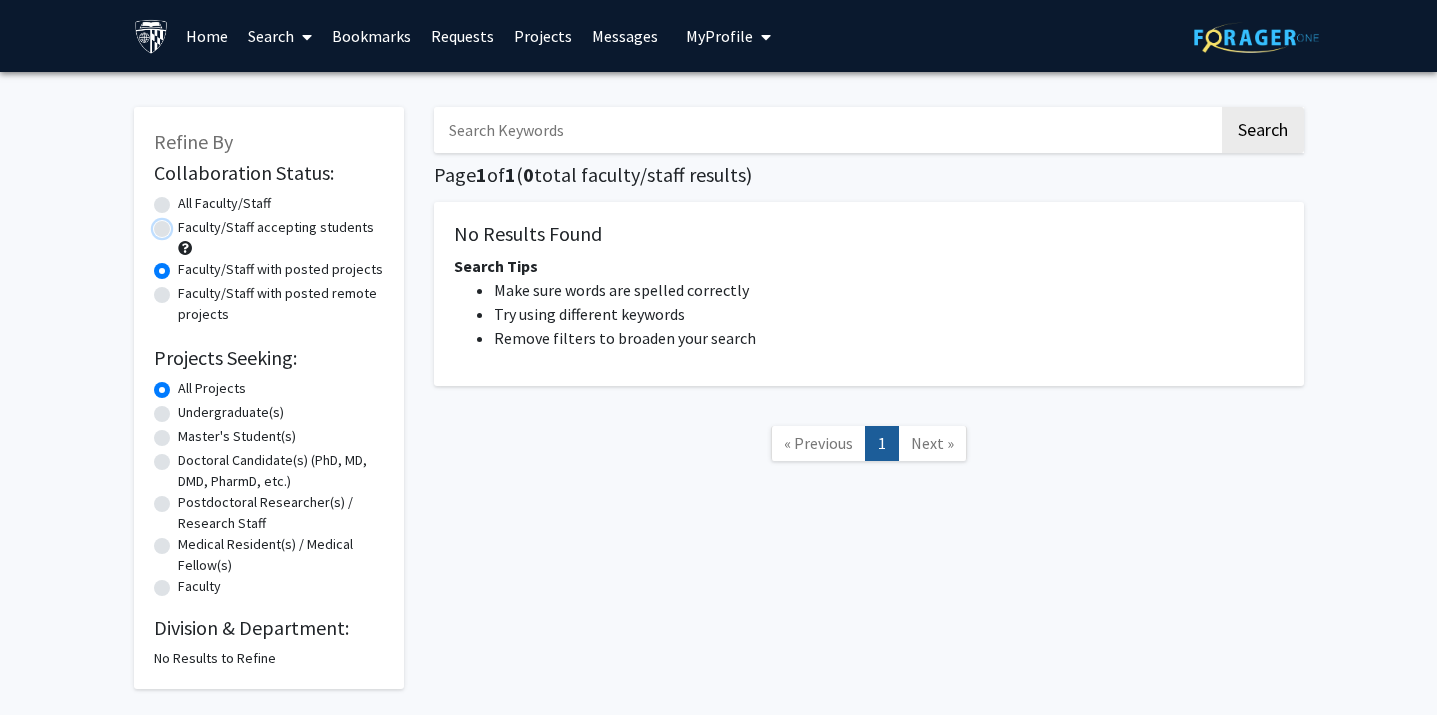 click on "Faculty/Staff accepting students" at bounding box center [184, 223] 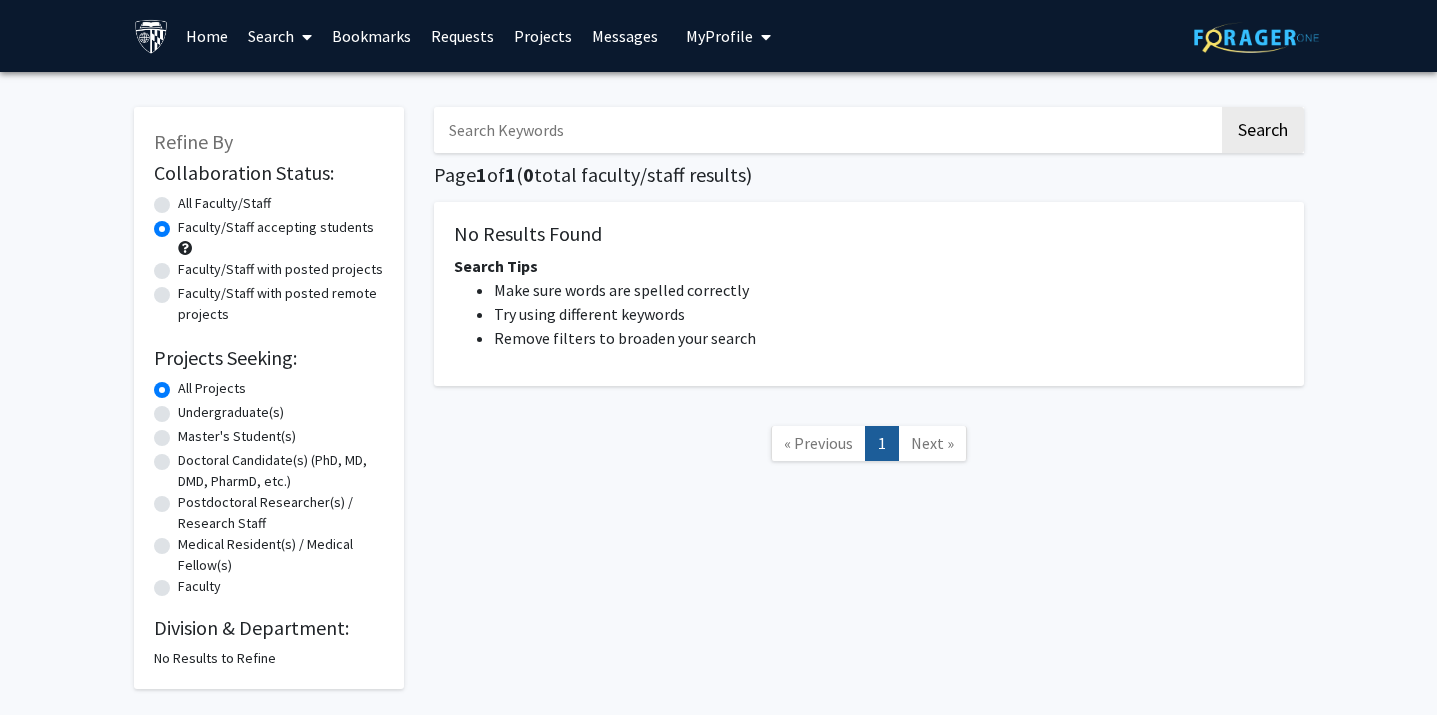 click on "All Faculty/Staff" 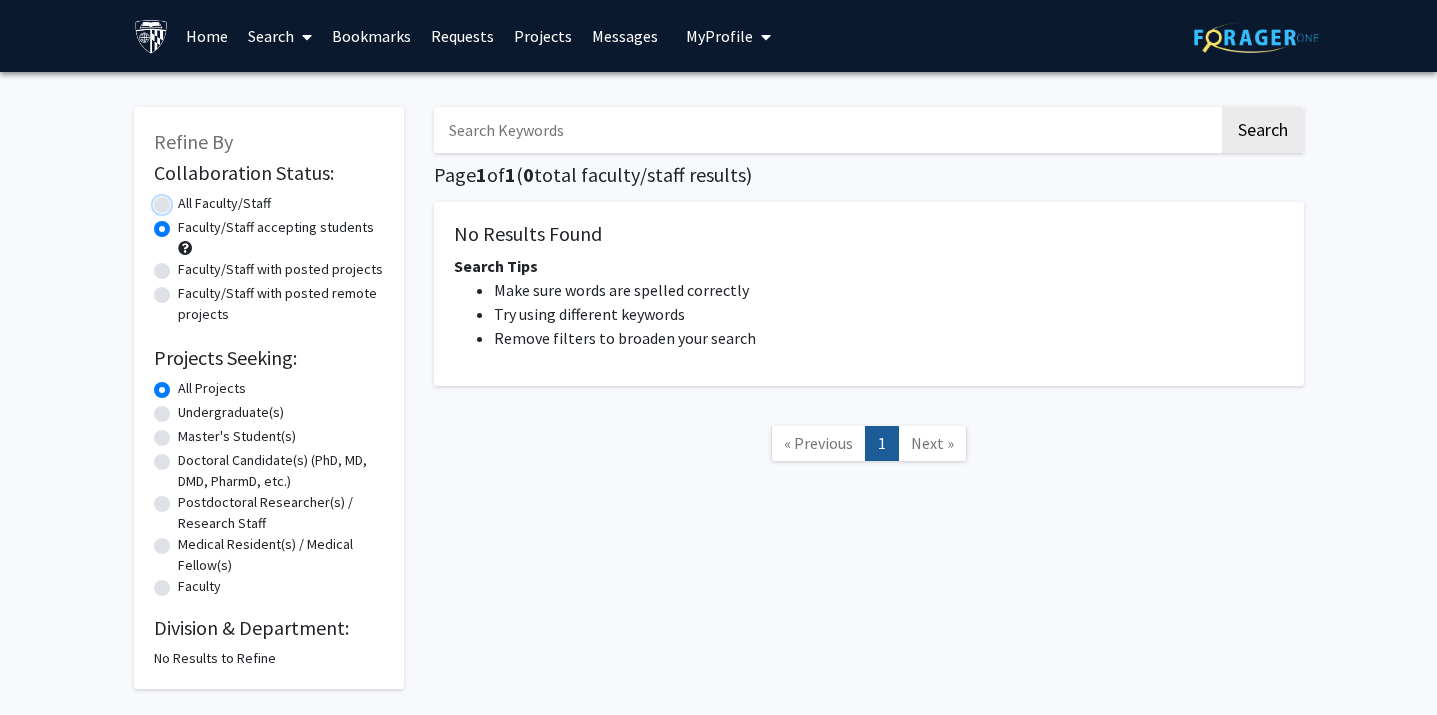click on "All Faculty/Staff" at bounding box center (184, 199) 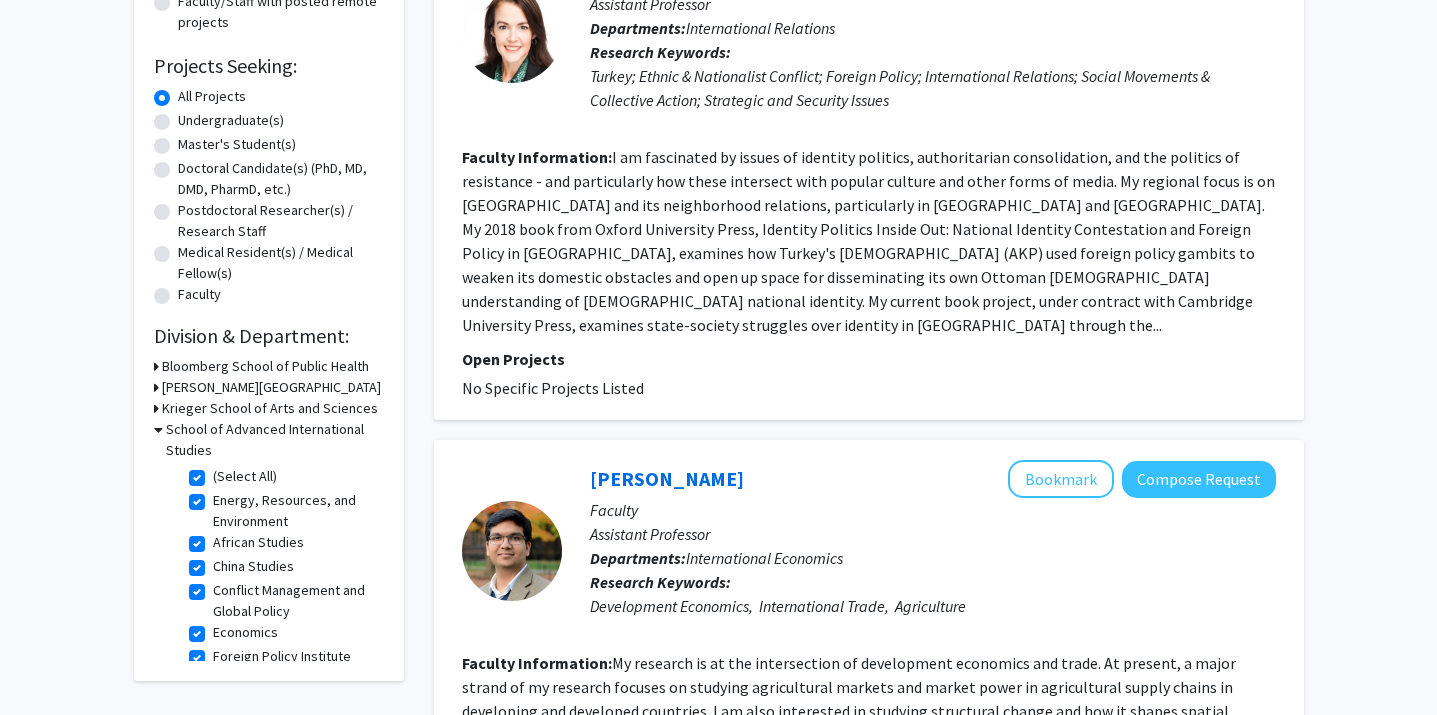 scroll, scrollTop: 297, scrollLeft: 0, axis: vertical 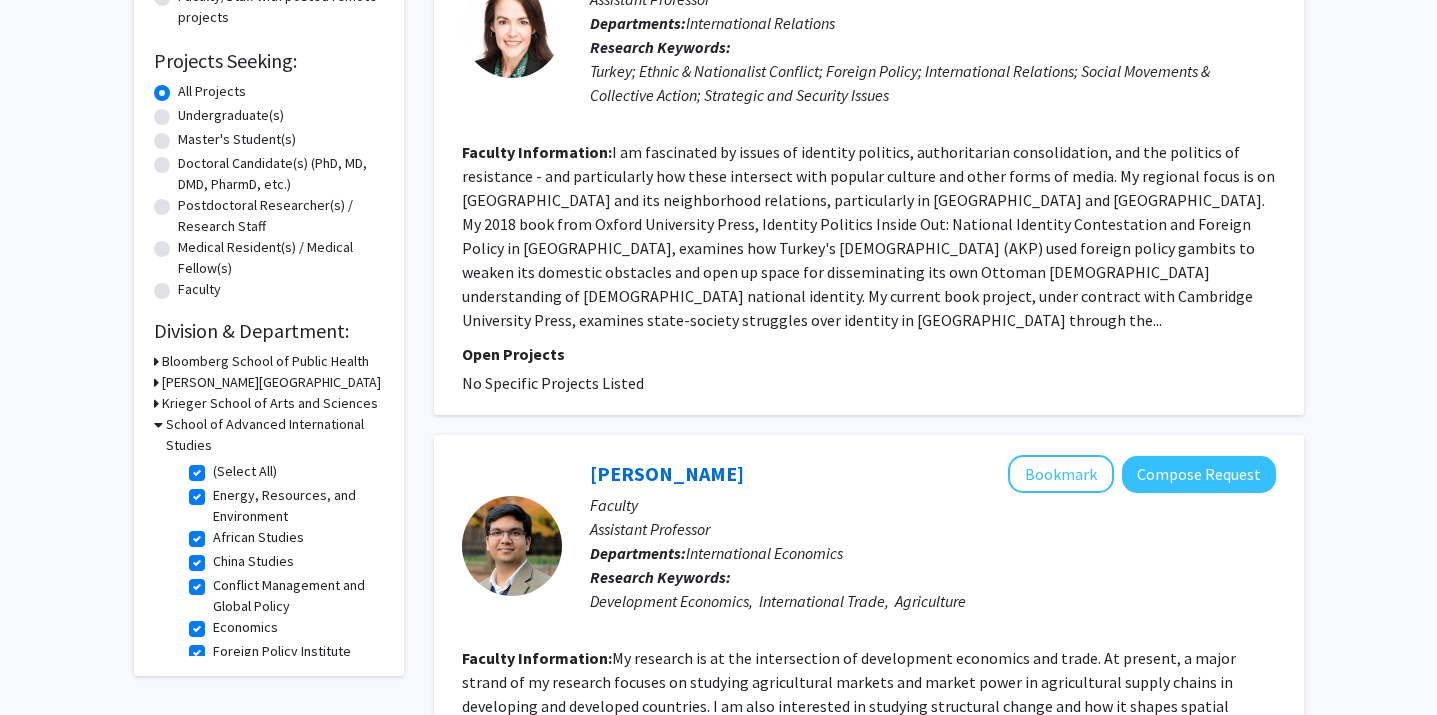 click on "(Select All)" 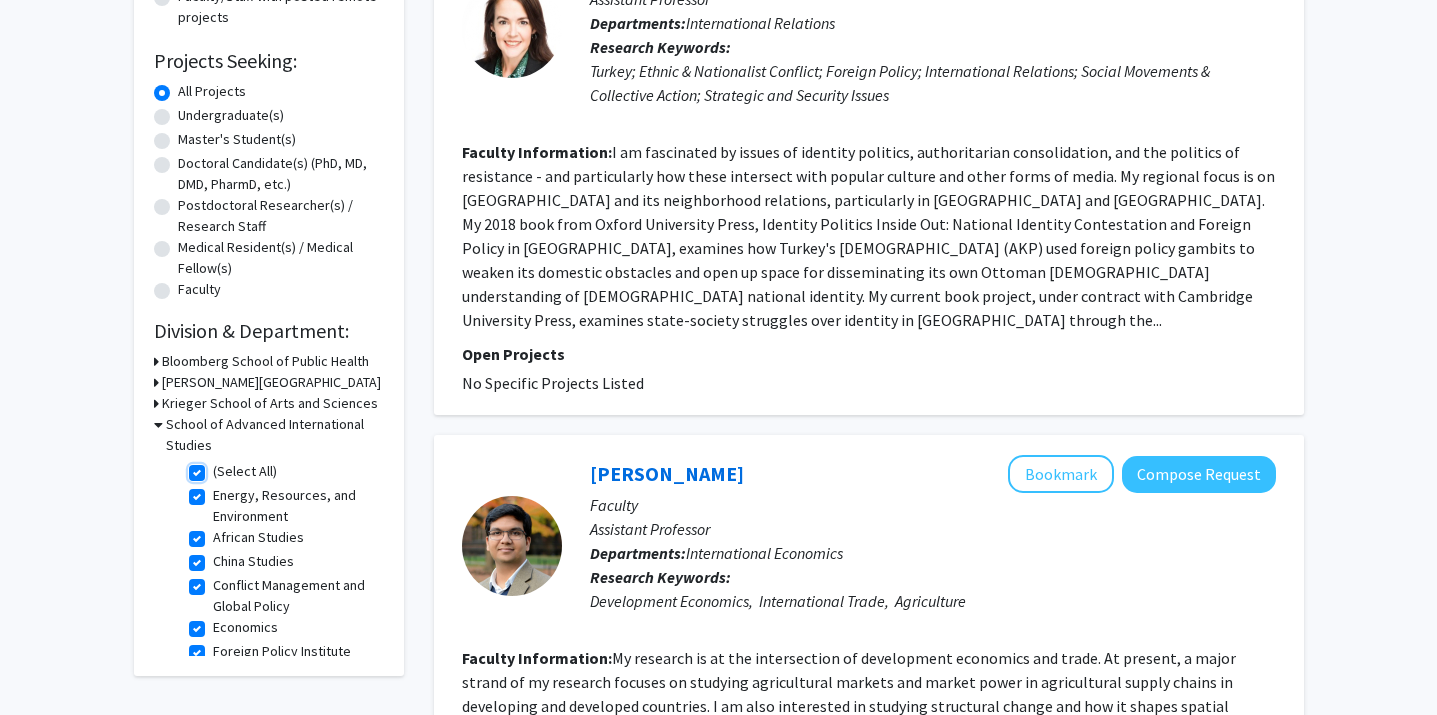 click on "(Select All)" at bounding box center (219, 467) 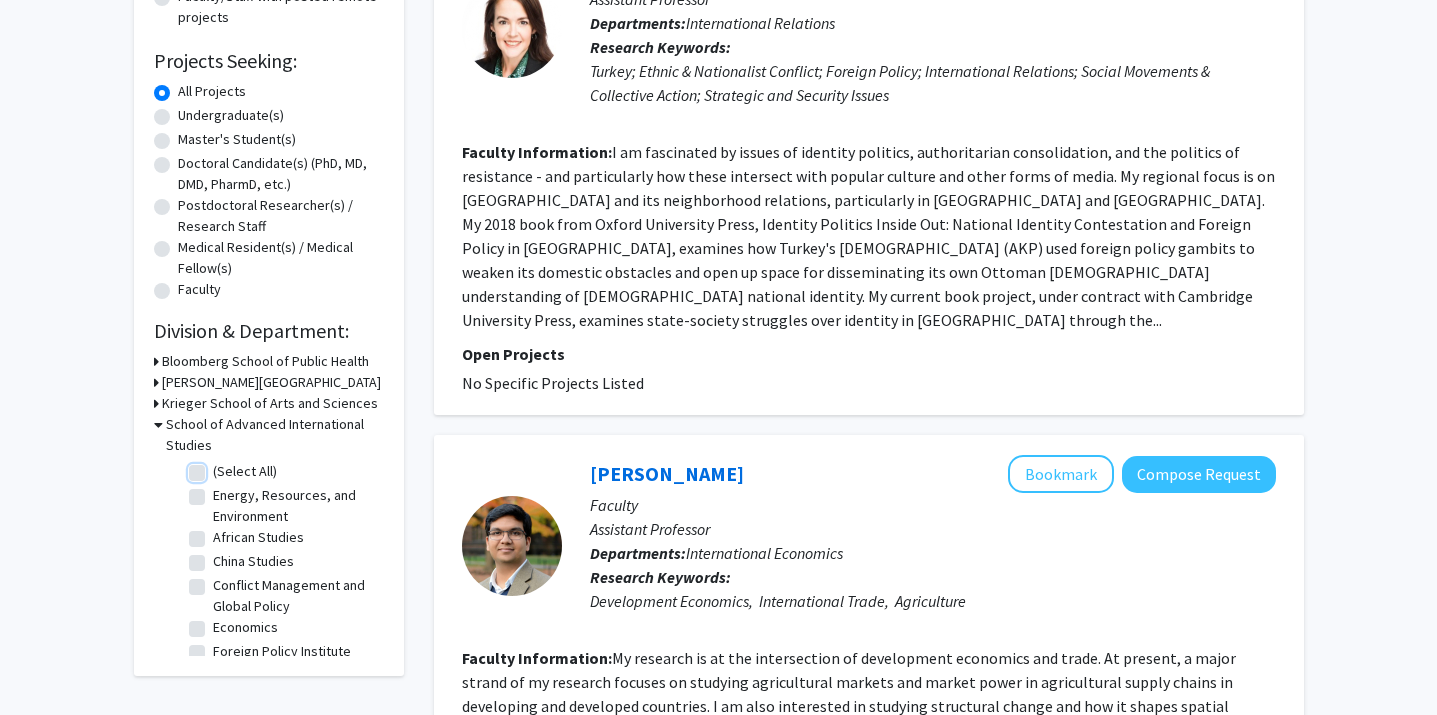 checkbox on "false" 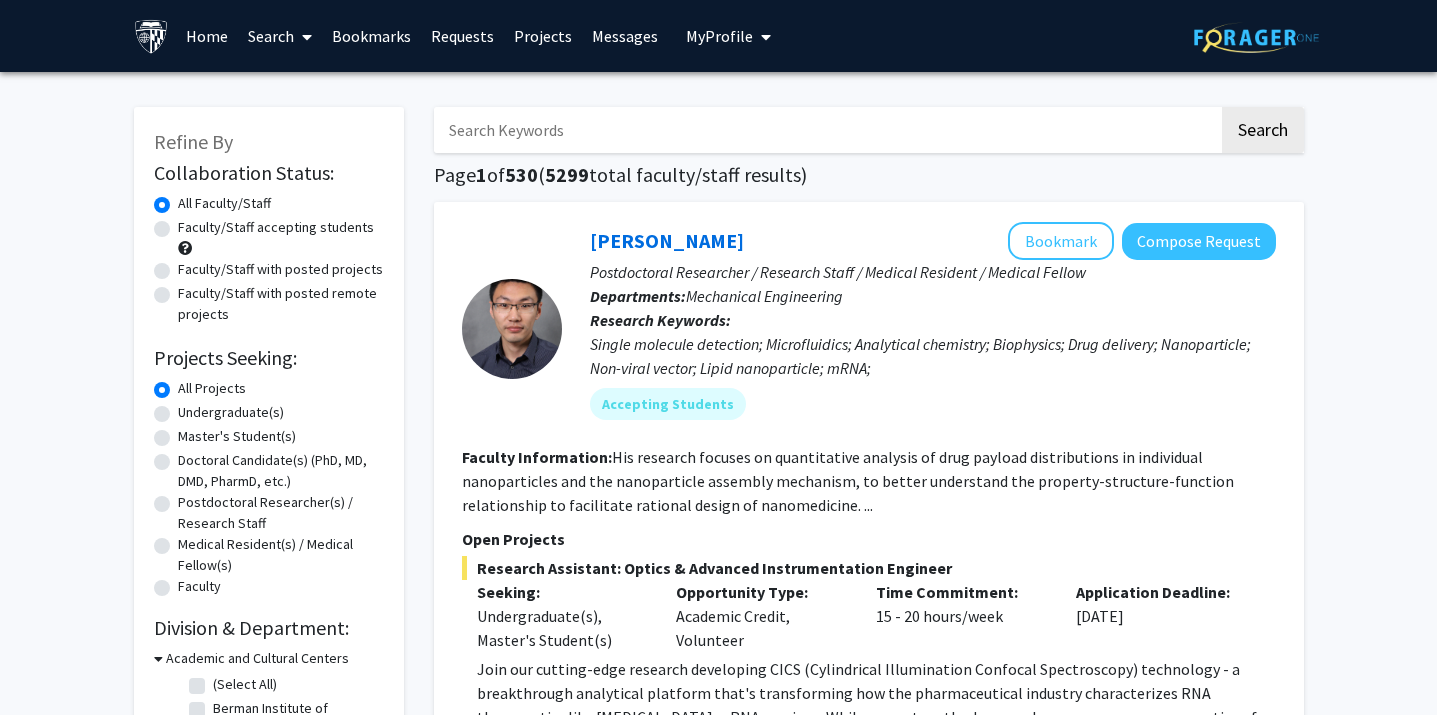 click on "Faculty/Staff accepting students" 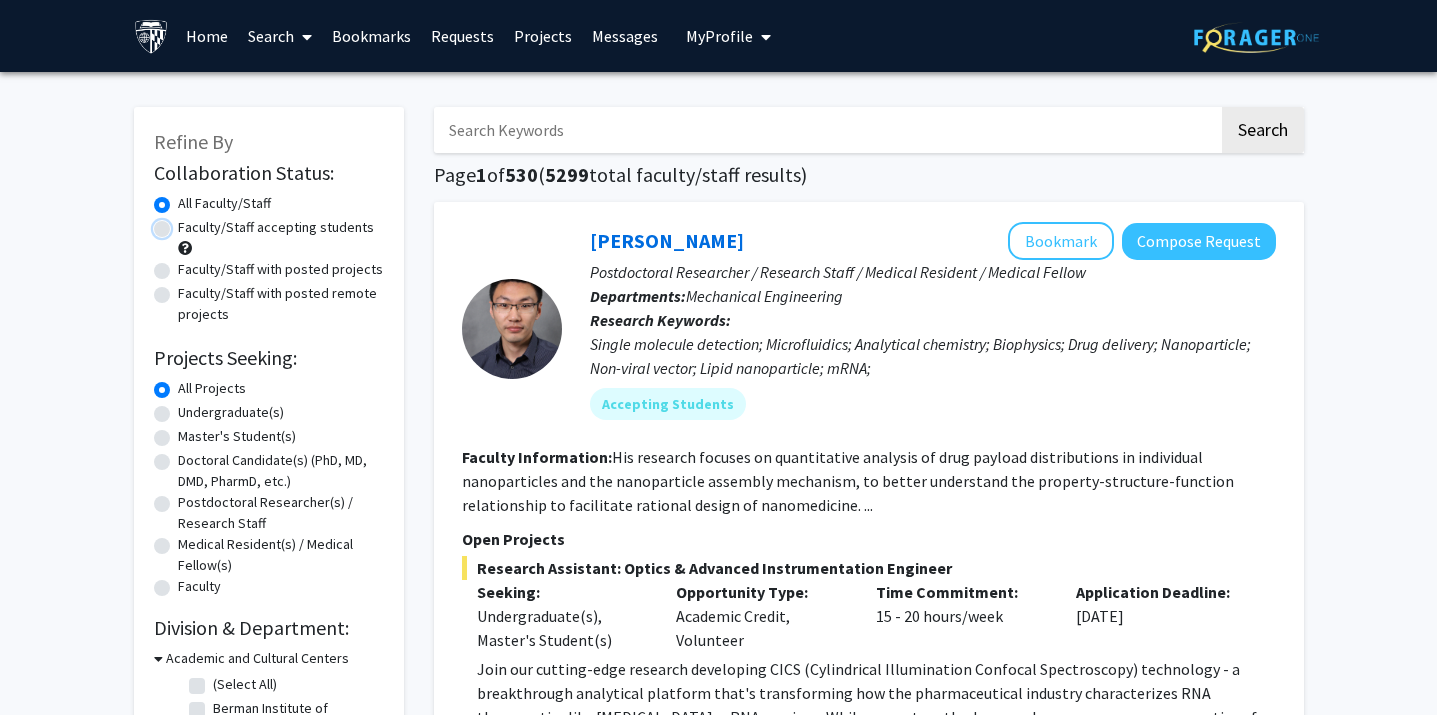 click on "Faculty/Staff accepting students" at bounding box center (184, 223) 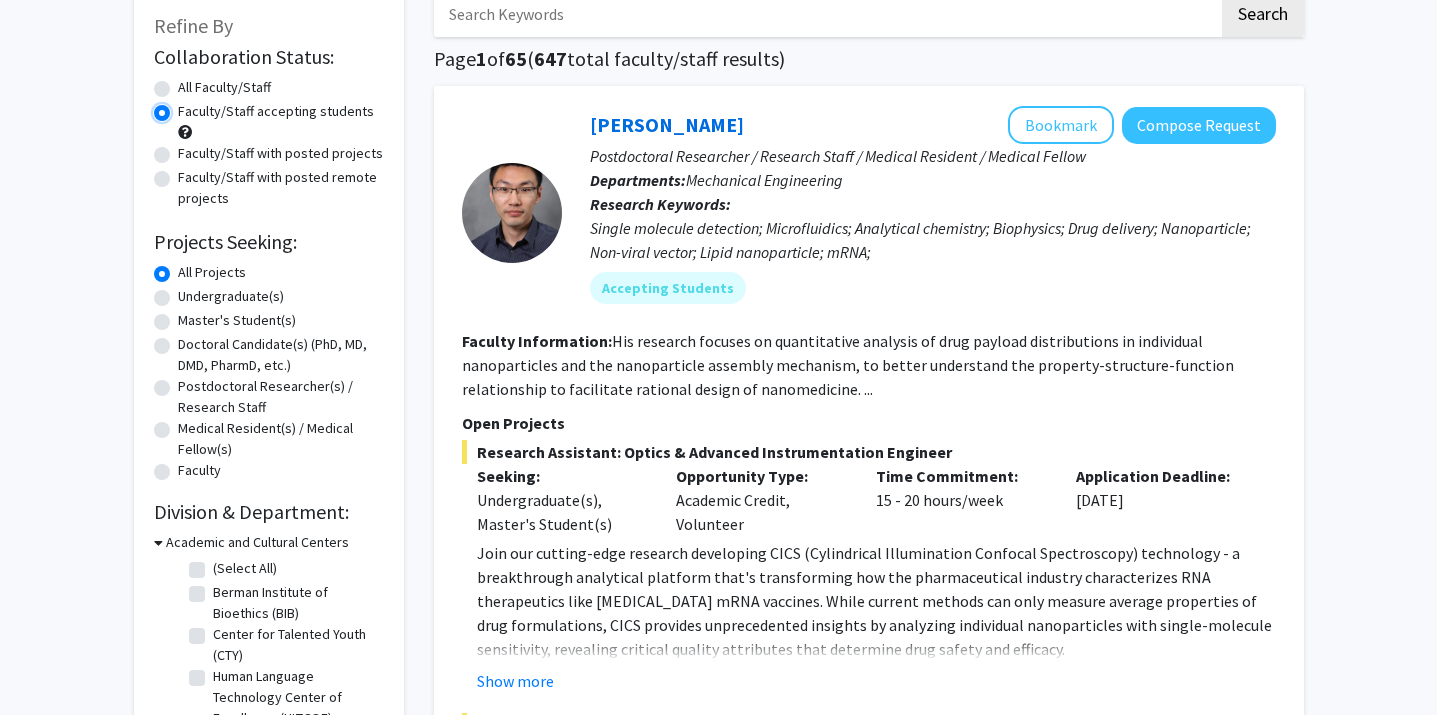 scroll, scrollTop: 143, scrollLeft: 0, axis: vertical 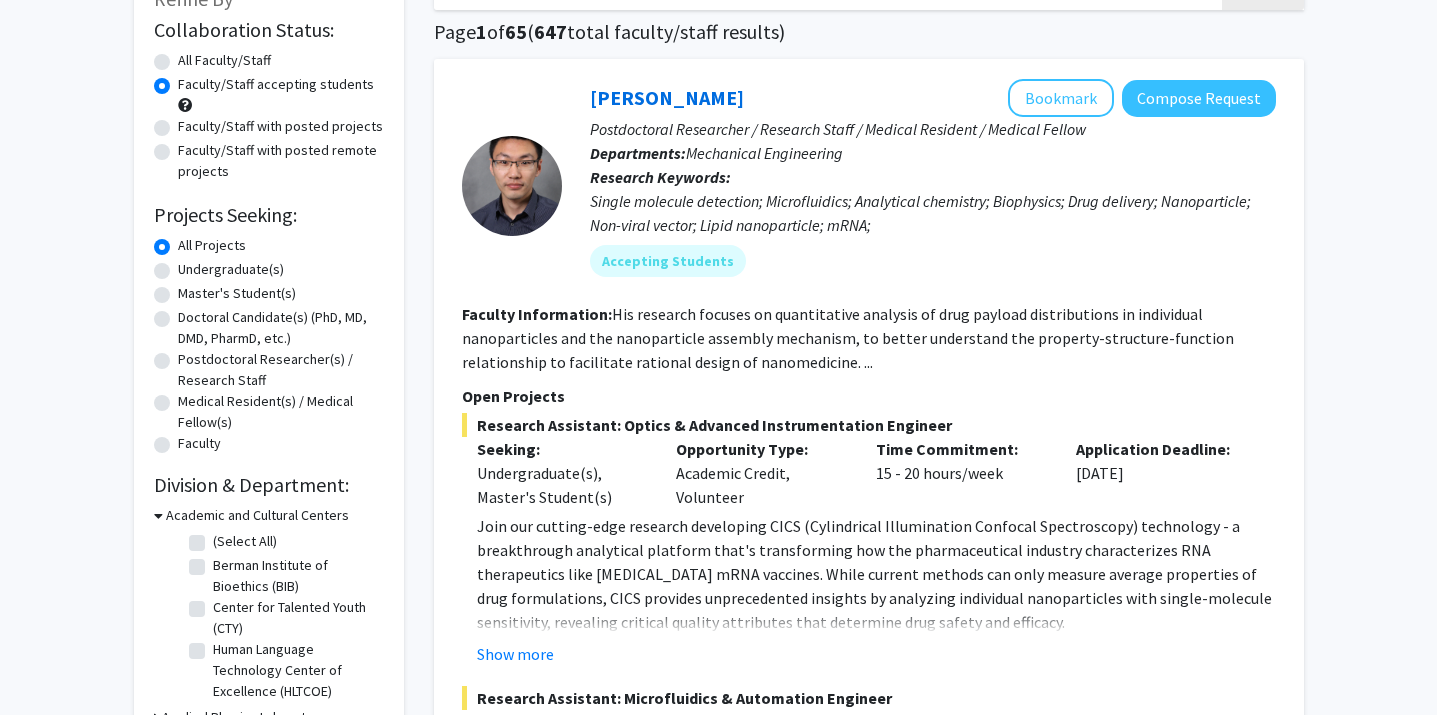 click on "Master's Student(s)" 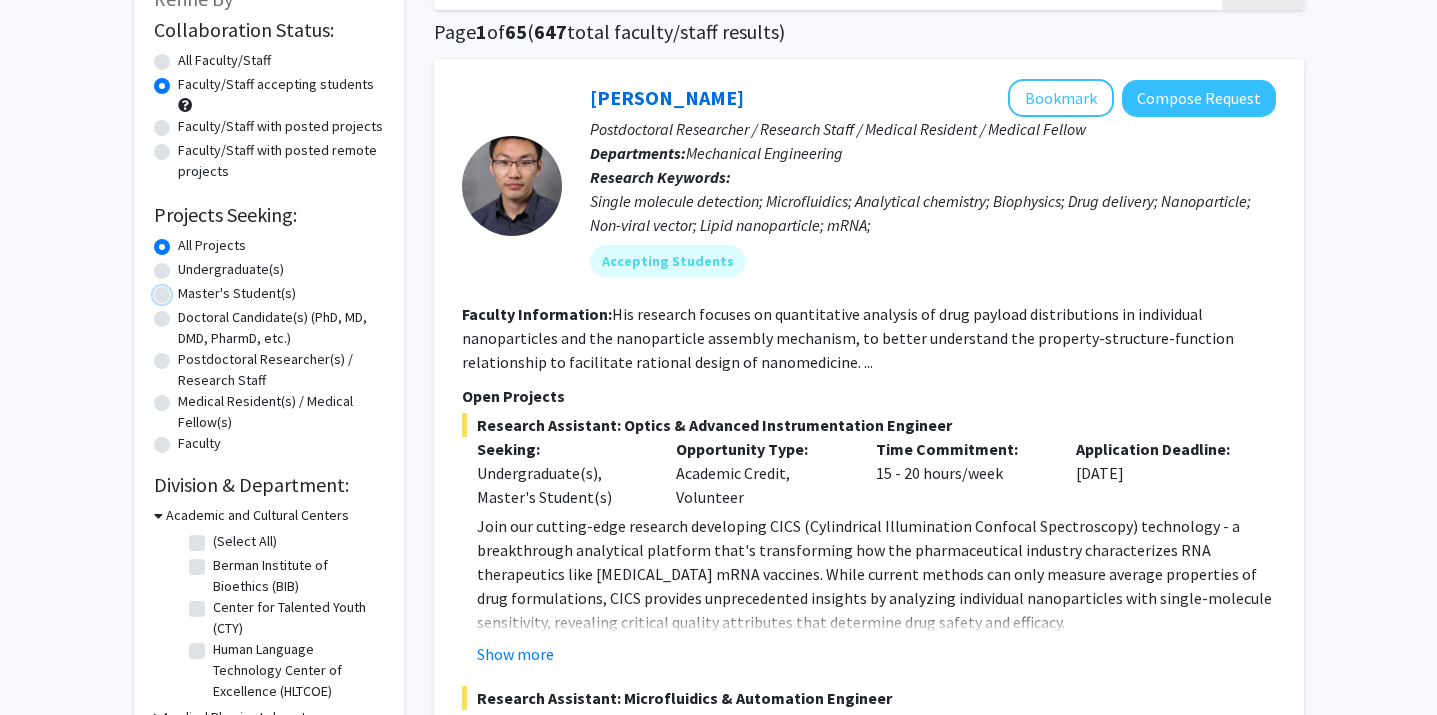 click on "Master's Student(s)" at bounding box center [184, 289] 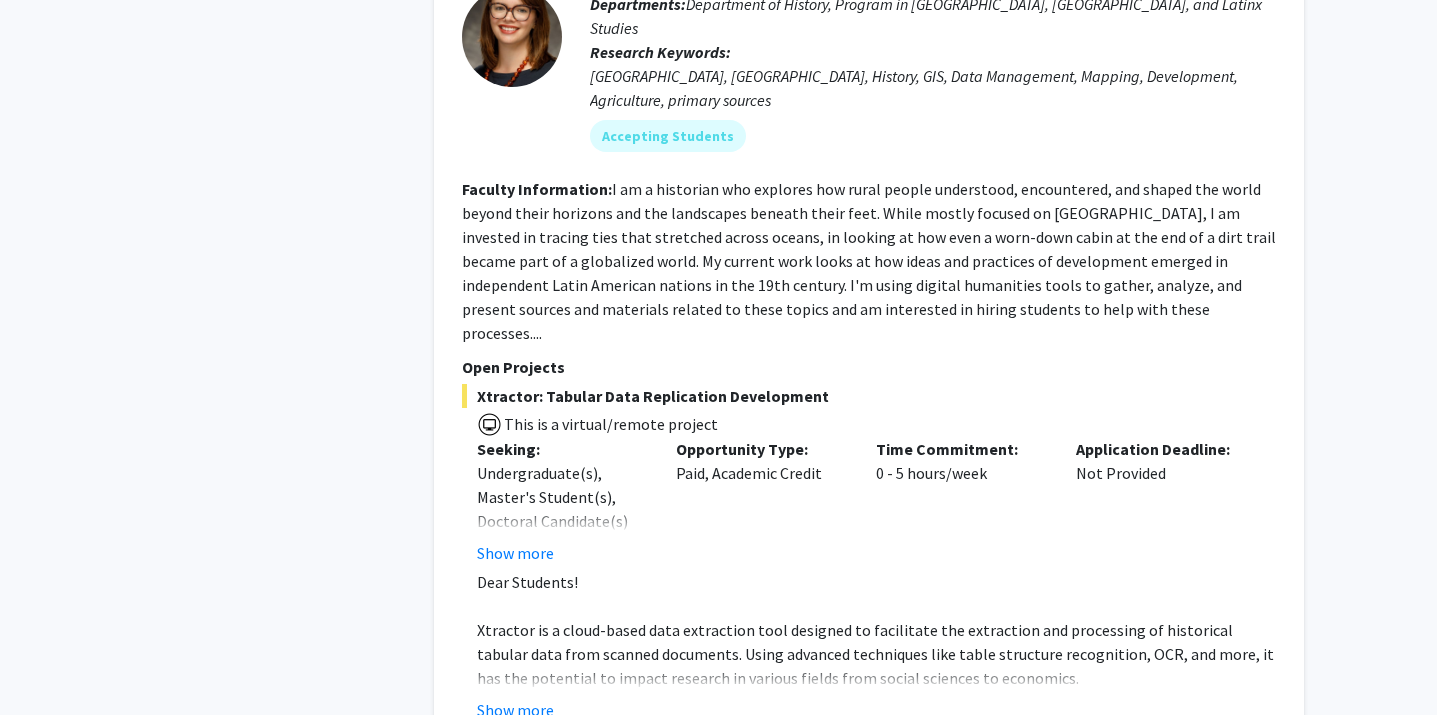 scroll, scrollTop: 1292, scrollLeft: 0, axis: vertical 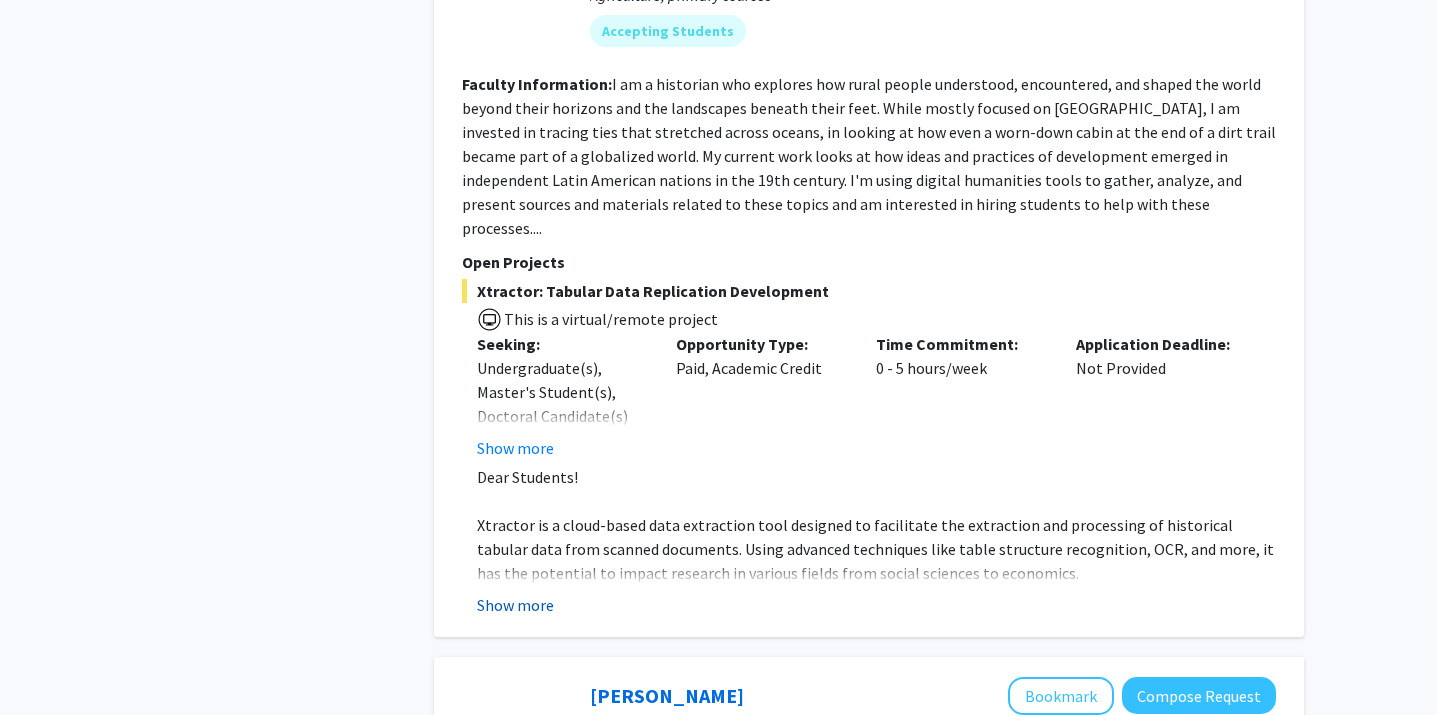 click on "Show more" 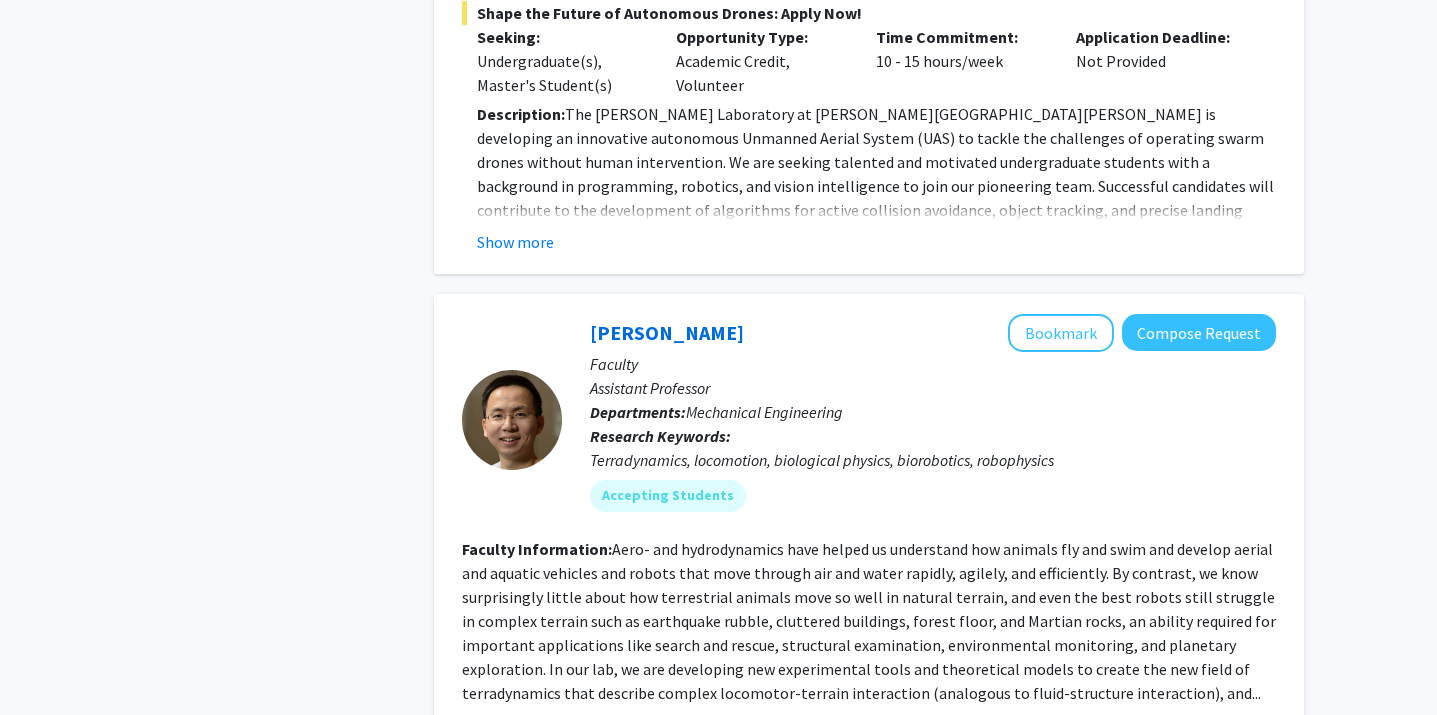 scroll, scrollTop: 9496, scrollLeft: 0, axis: vertical 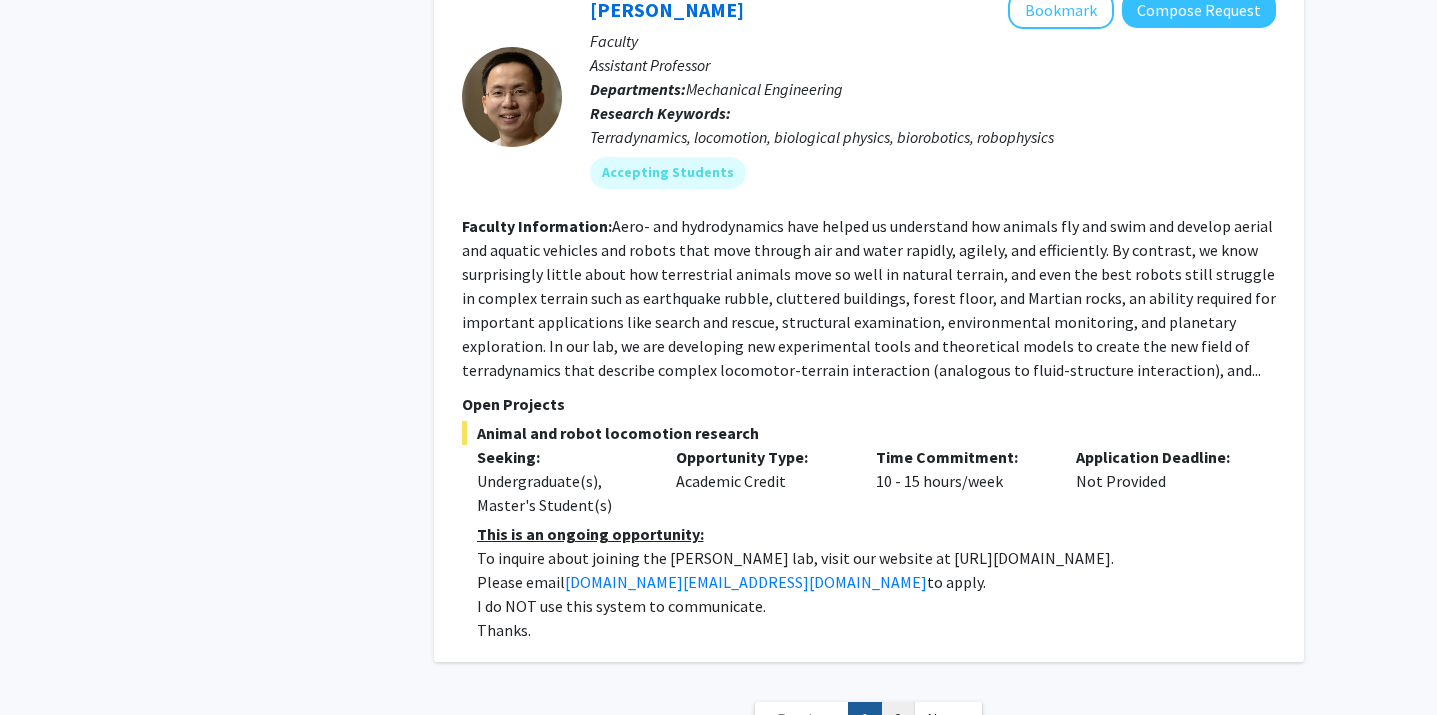 click on "2" 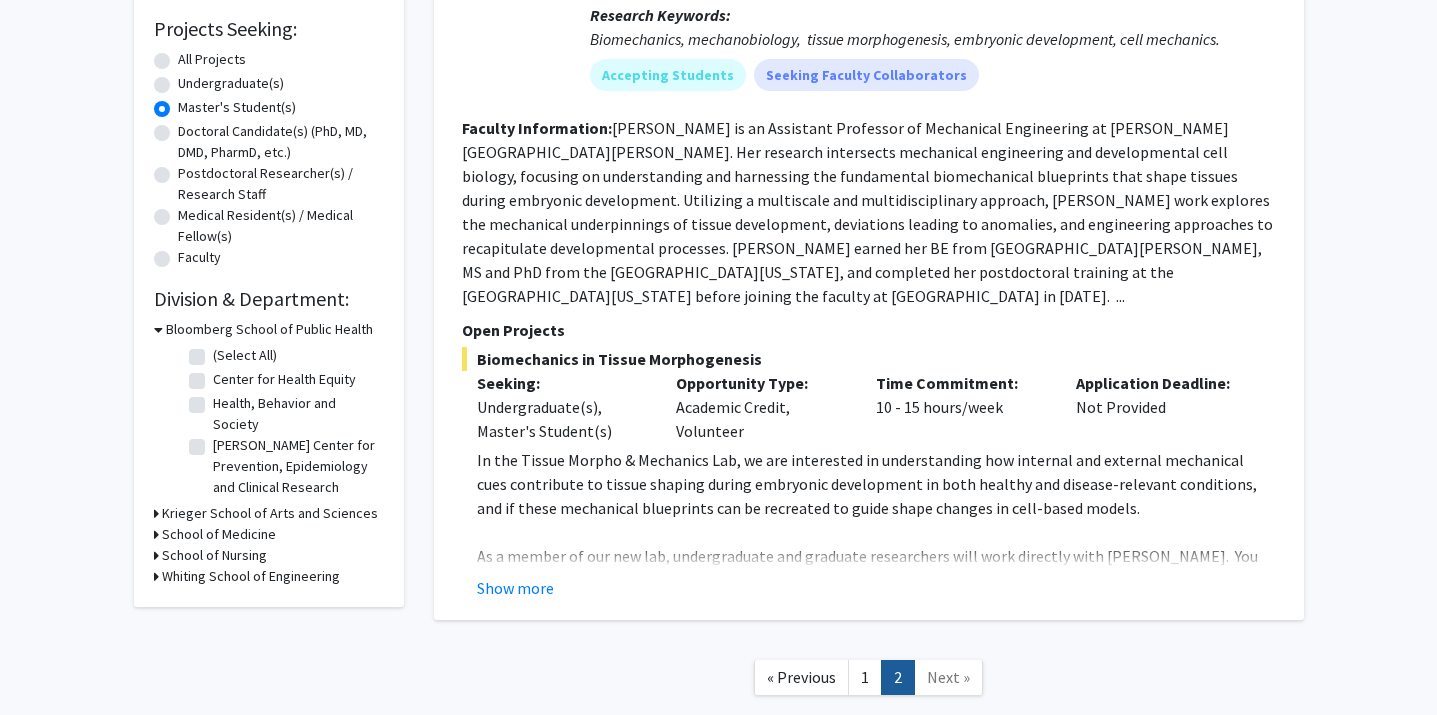 scroll, scrollTop: 431, scrollLeft: 0, axis: vertical 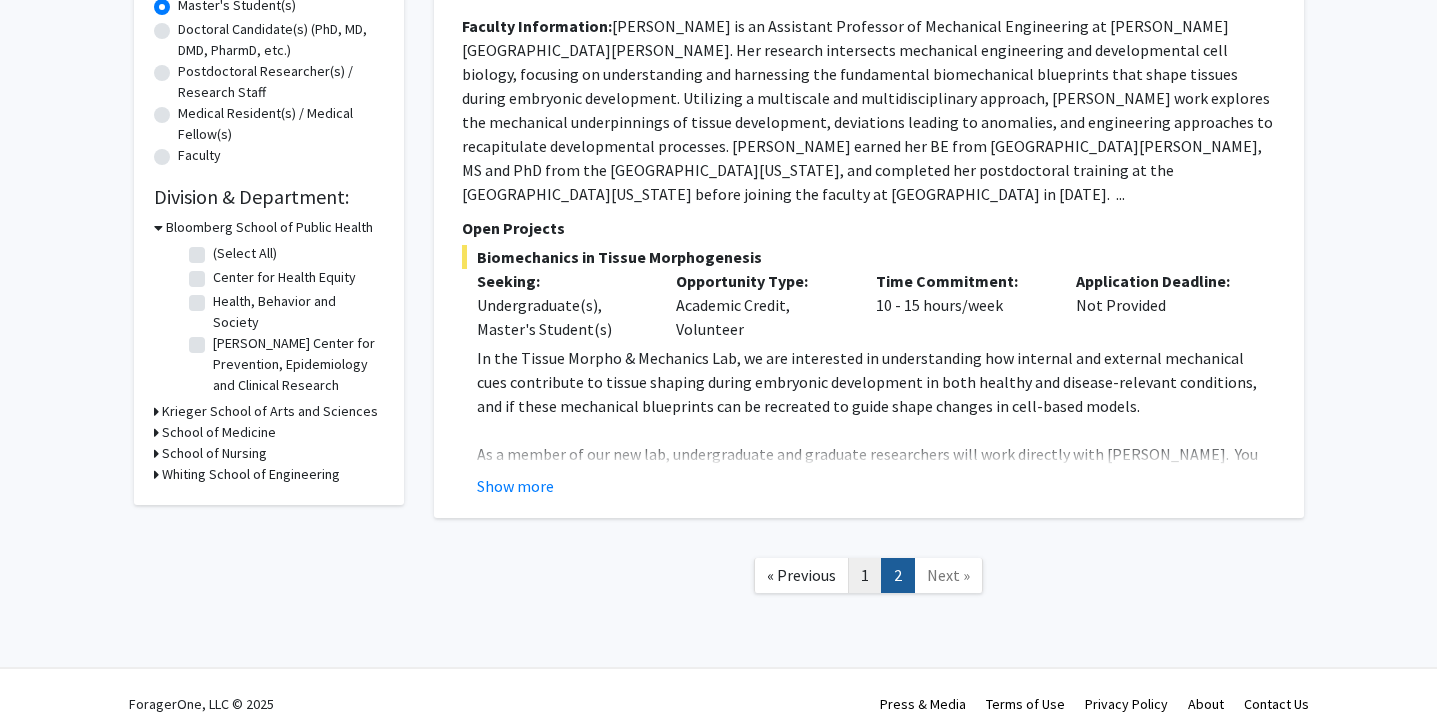 click on "1" 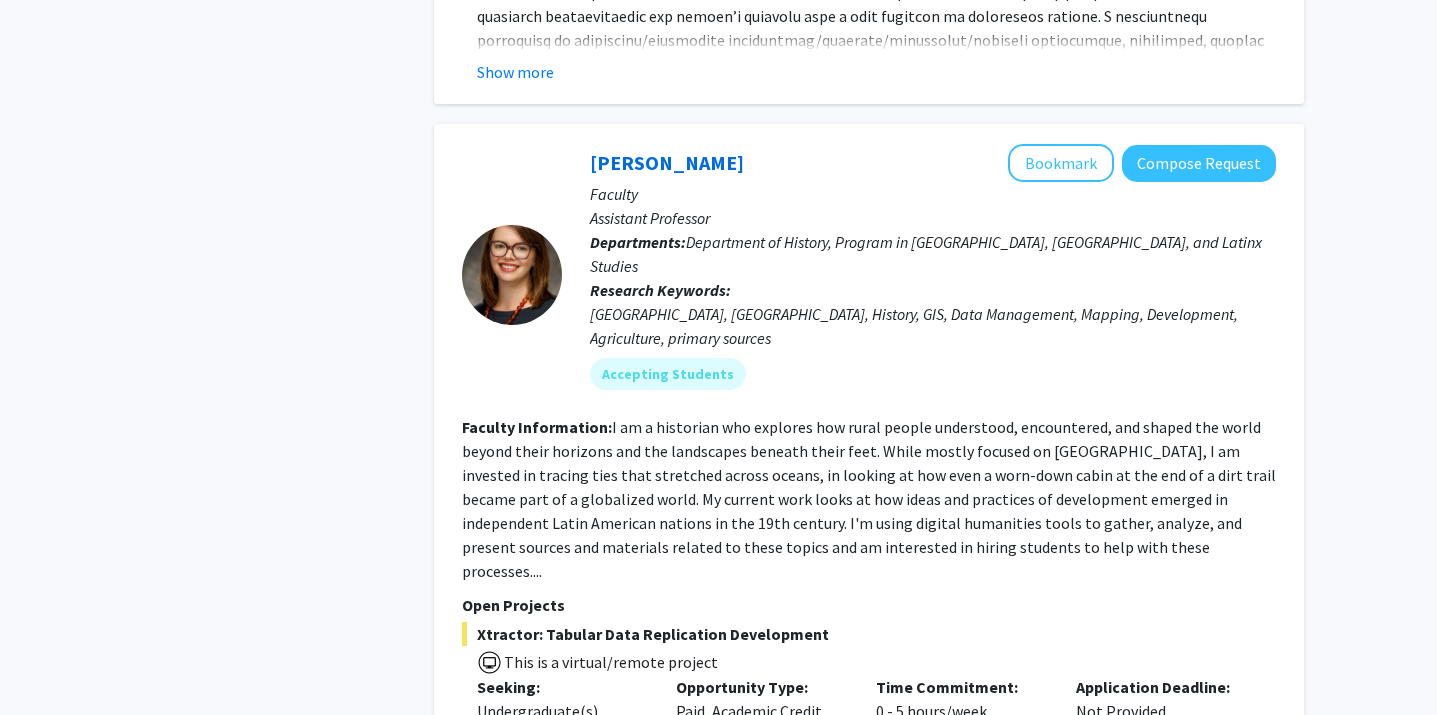 scroll, scrollTop: 948, scrollLeft: 0, axis: vertical 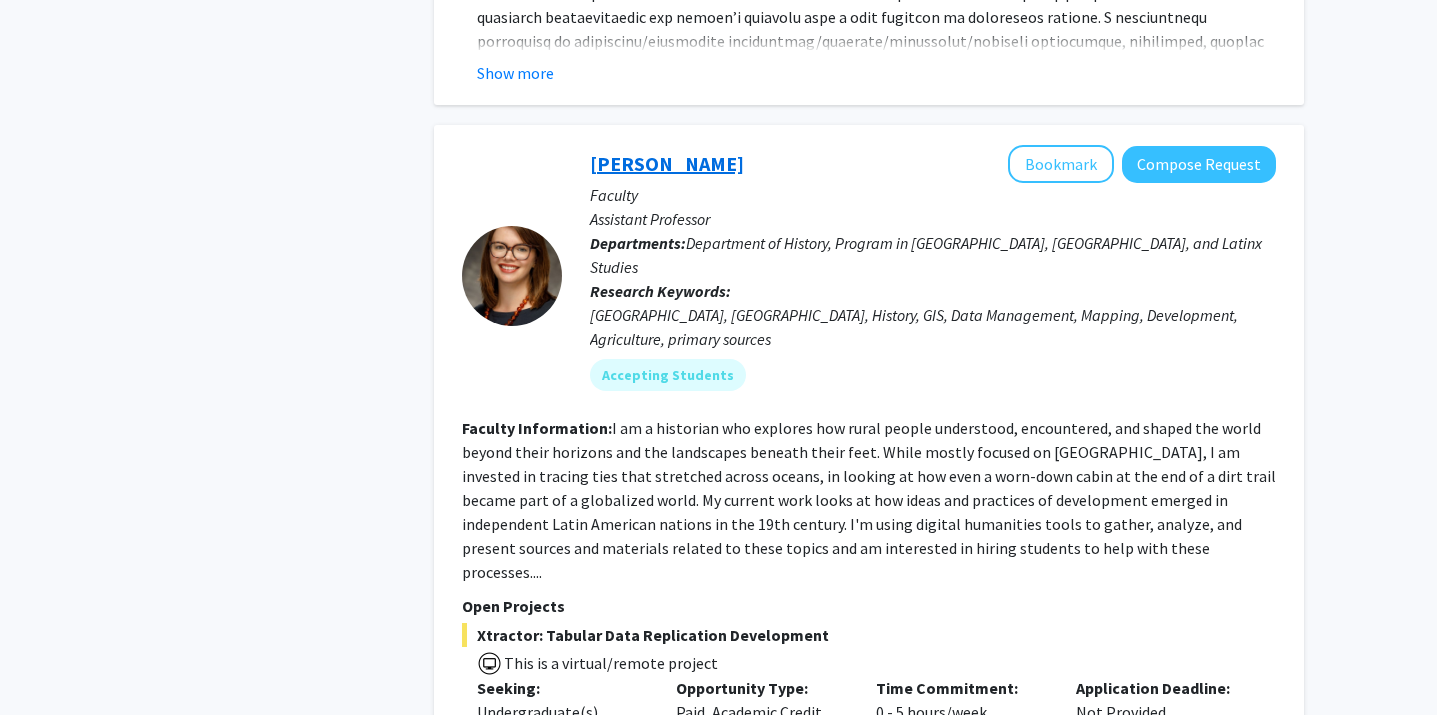 click on "[PERSON_NAME]" 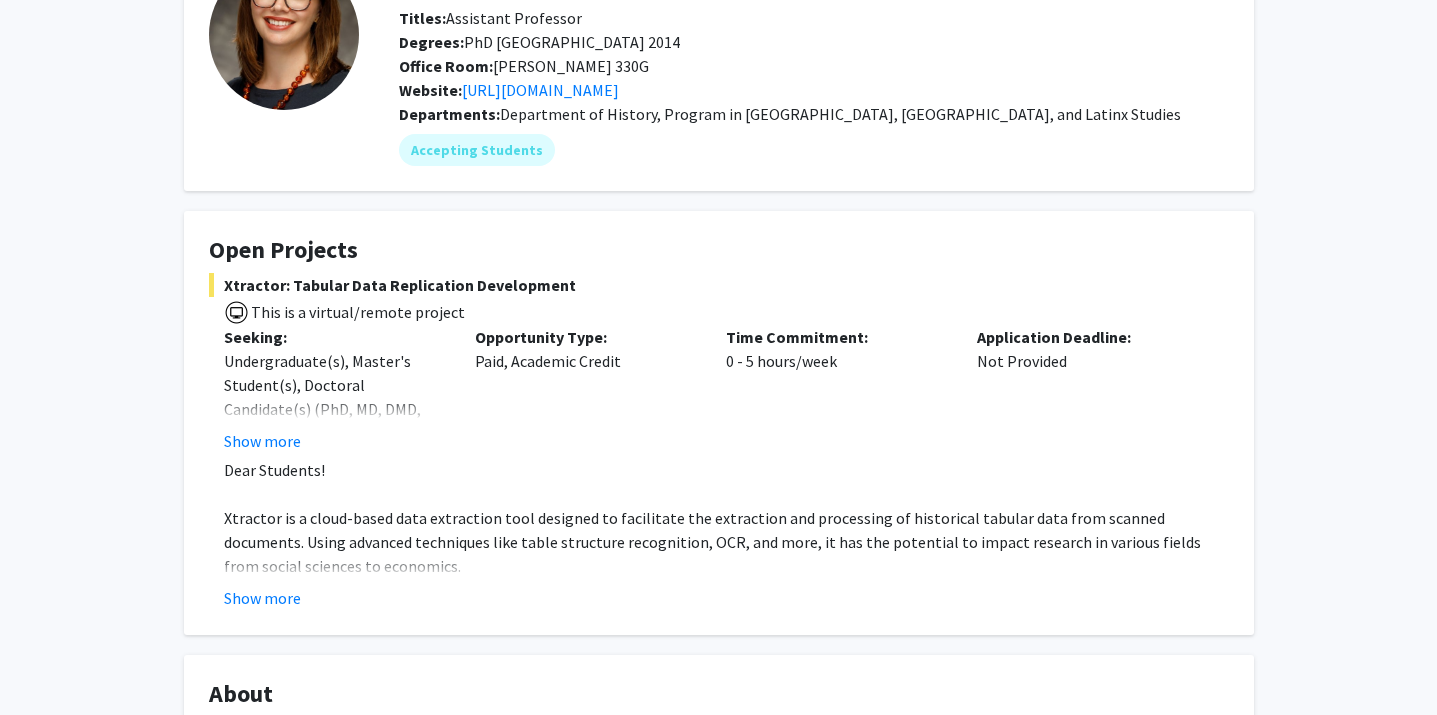 scroll, scrollTop: 0, scrollLeft: 0, axis: both 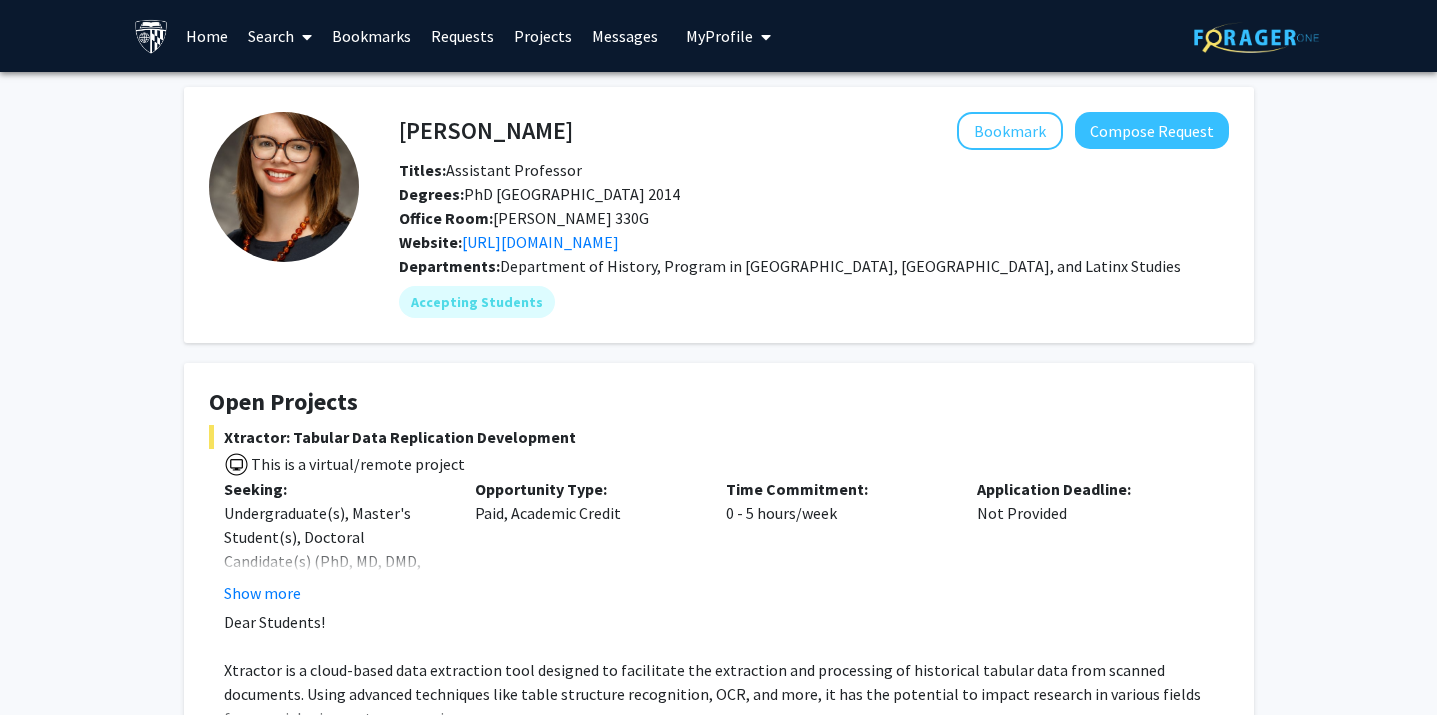 click on "Home" at bounding box center (207, 36) 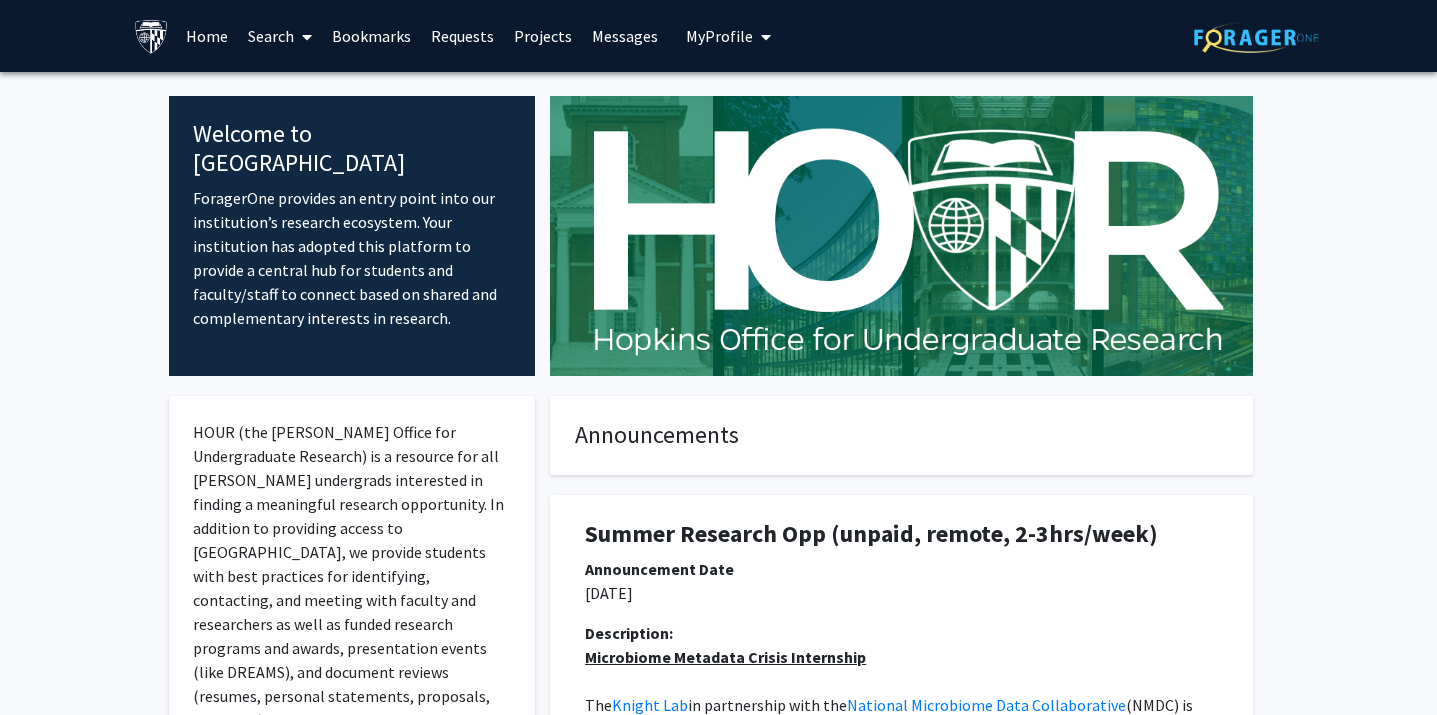 click on "Search" at bounding box center [280, 36] 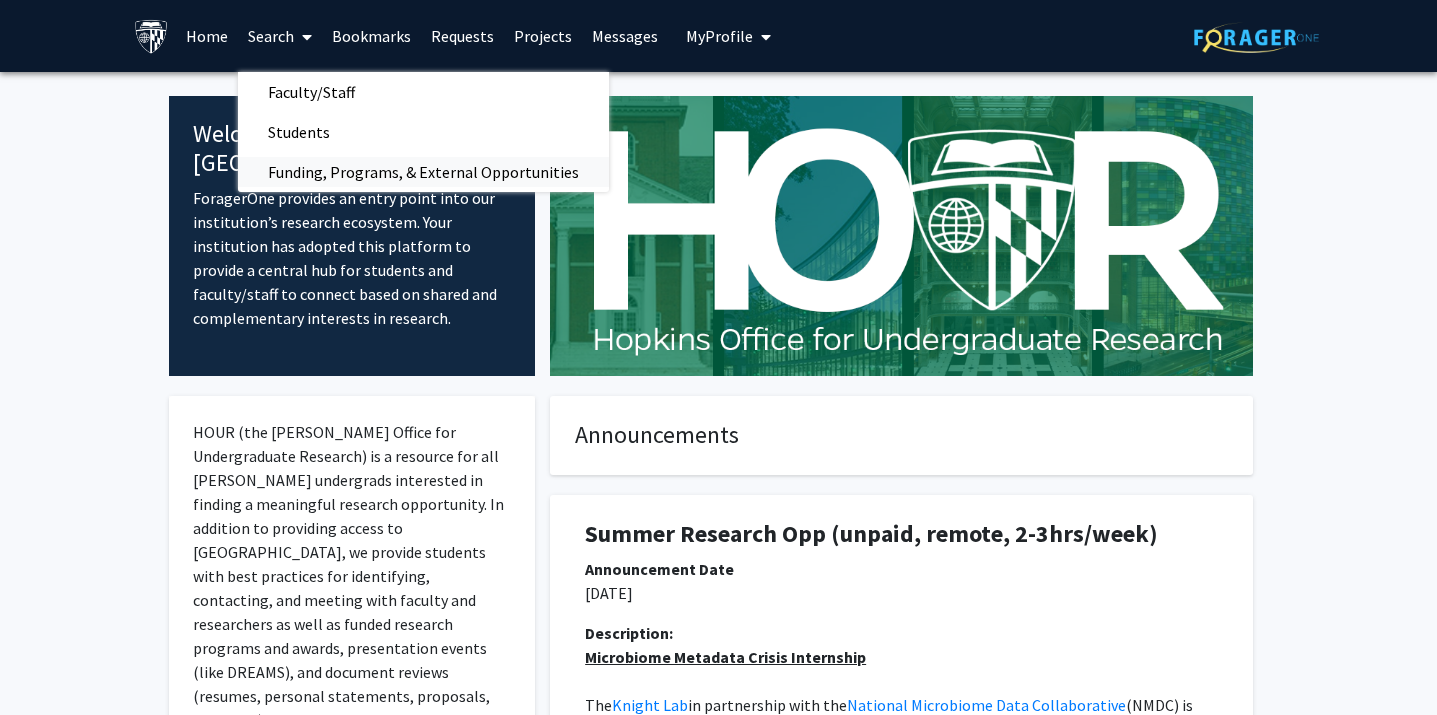click on "Funding, Programs, & External Opportunities" at bounding box center [423, 172] 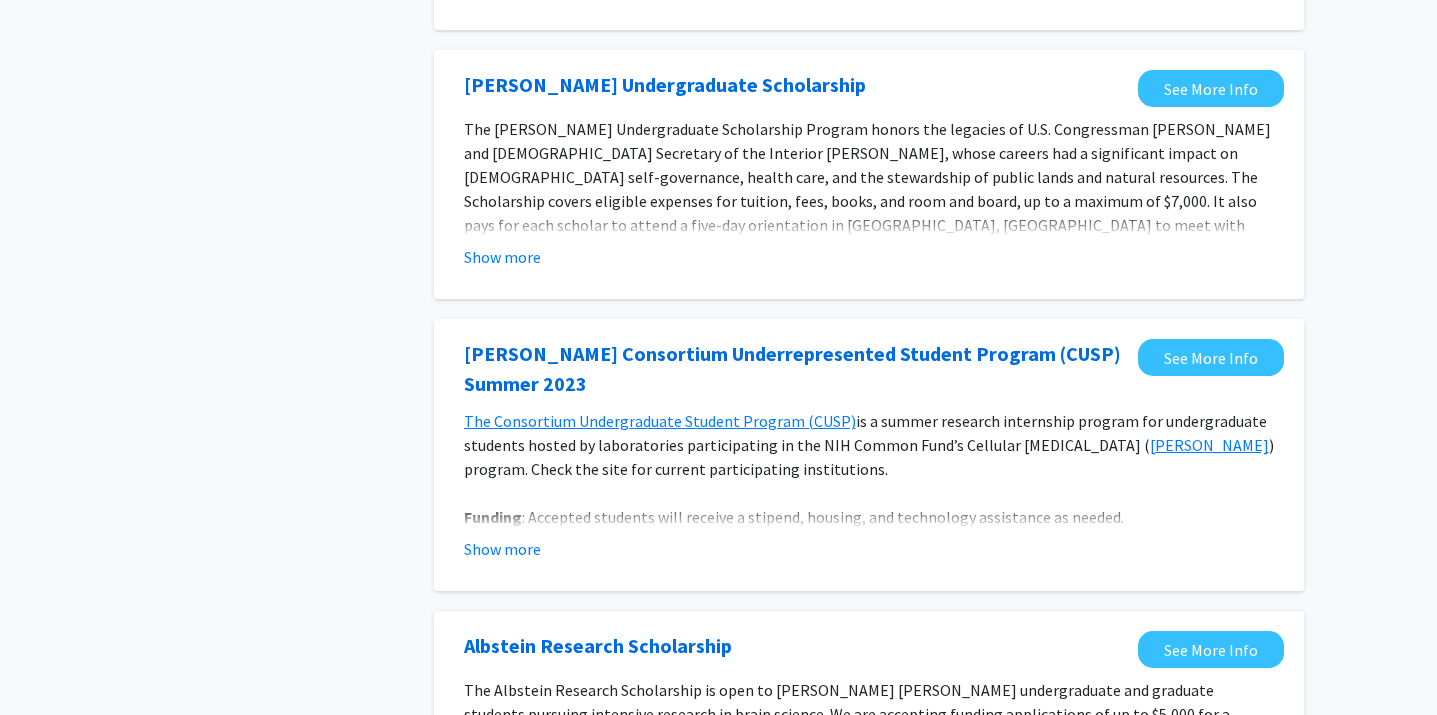 scroll, scrollTop: 0, scrollLeft: 0, axis: both 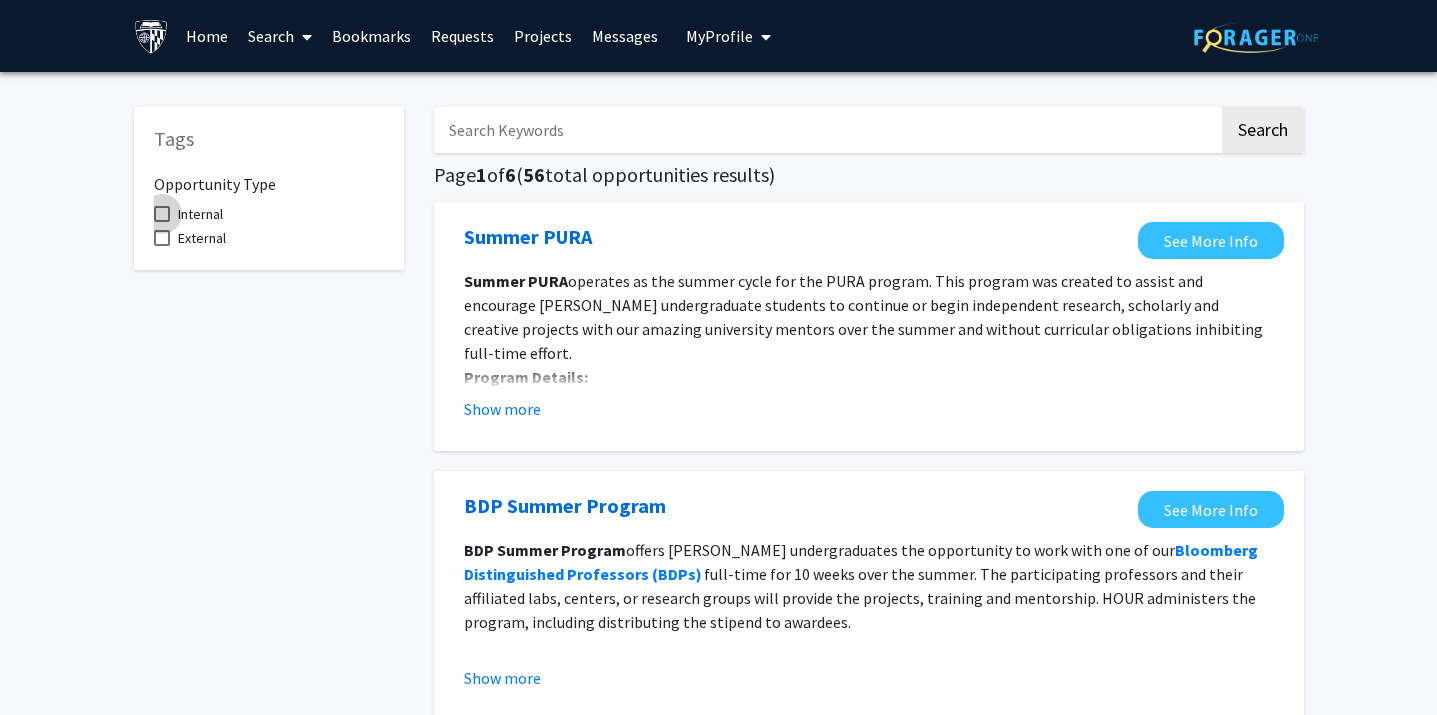 click on "Internal" at bounding box center [200, 214] 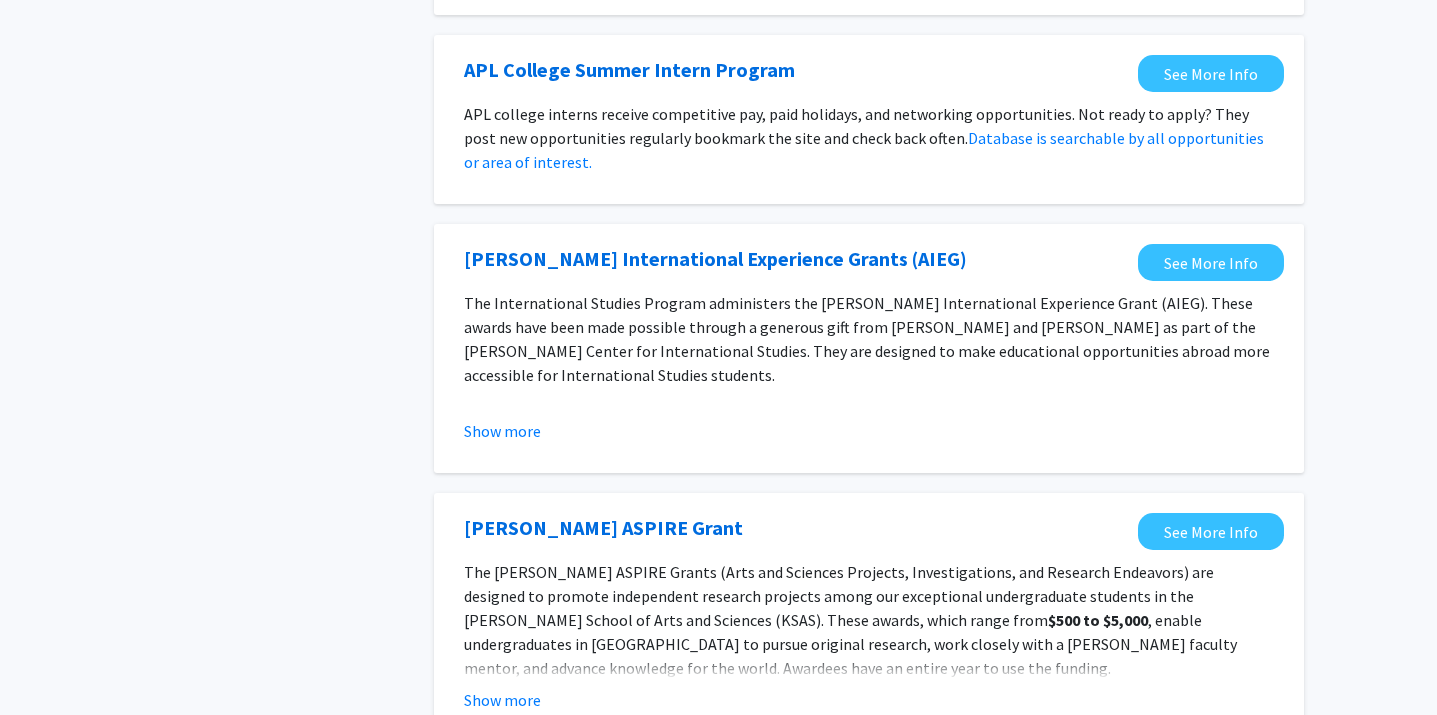 scroll, scrollTop: 1248, scrollLeft: 0, axis: vertical 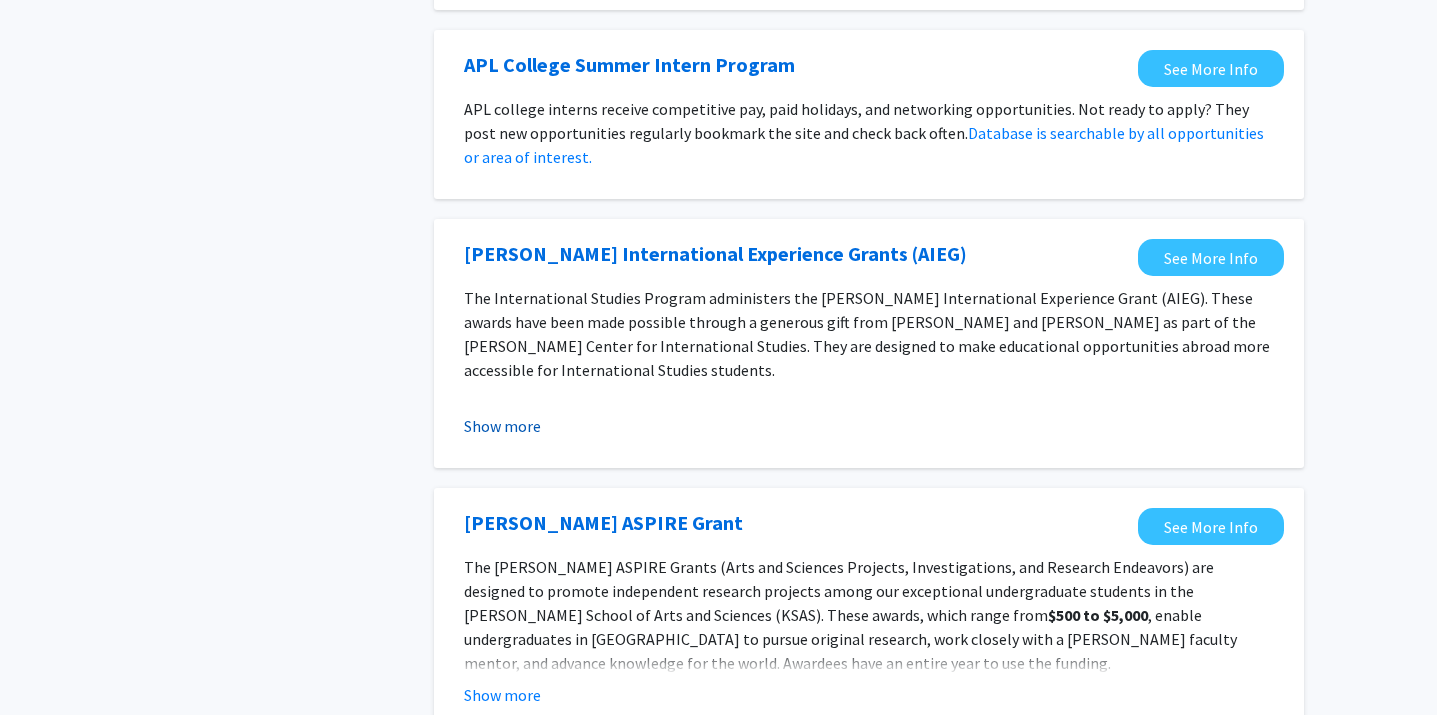 click on "Show more" 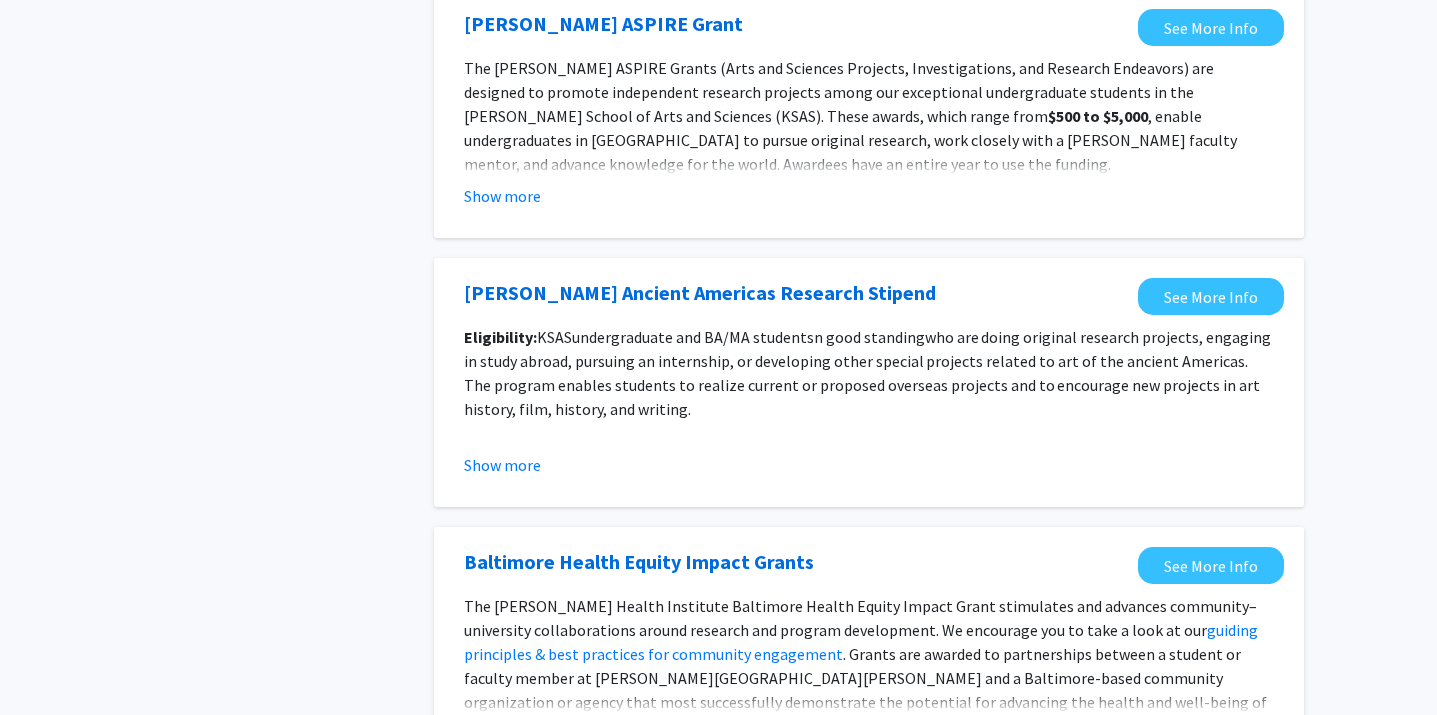 scroll, scrollTop: 2599, scrollLeft: 0, axis: vertical 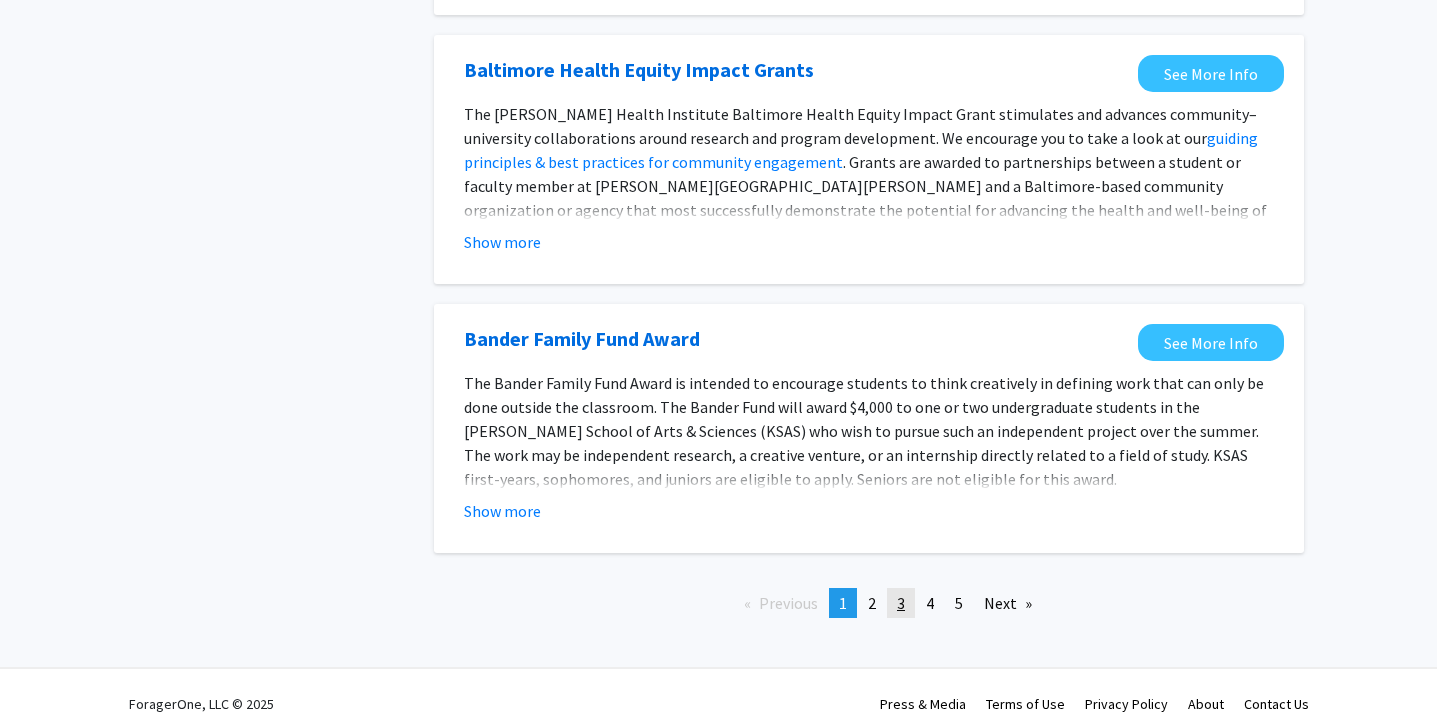 click on "page  3" 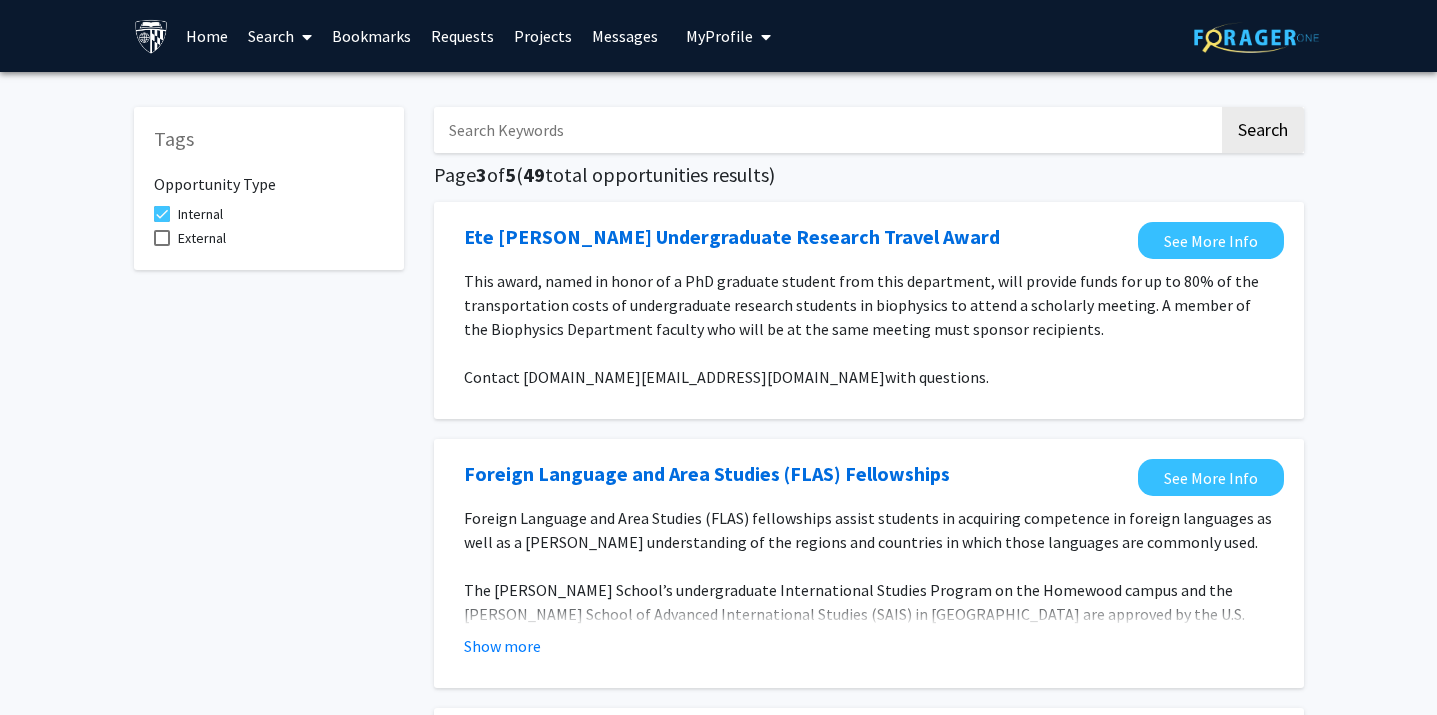 scroll, scrollTop: 223, scrollLeft: 0, axis: vertical 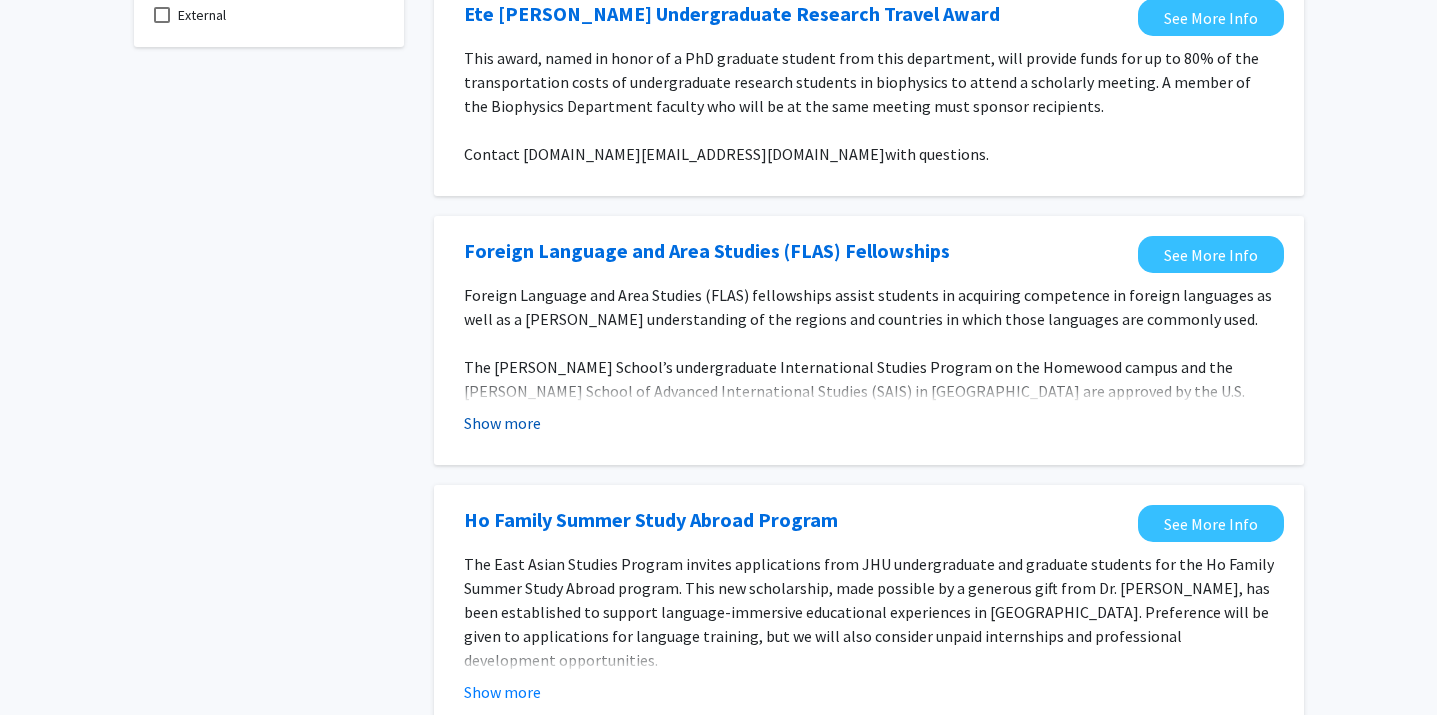 click on "Show more" 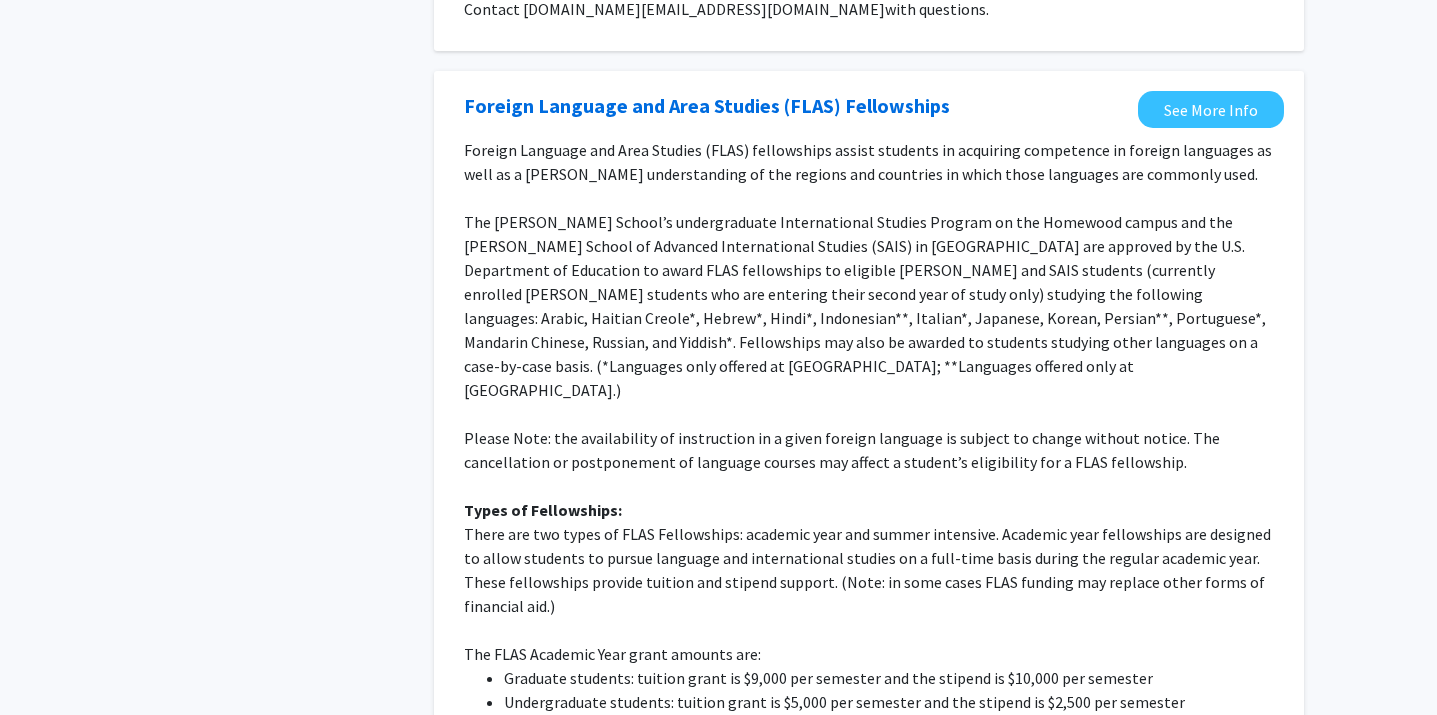 scroll, scrollTop: 373, scrollLeft: 0, axis: vertical 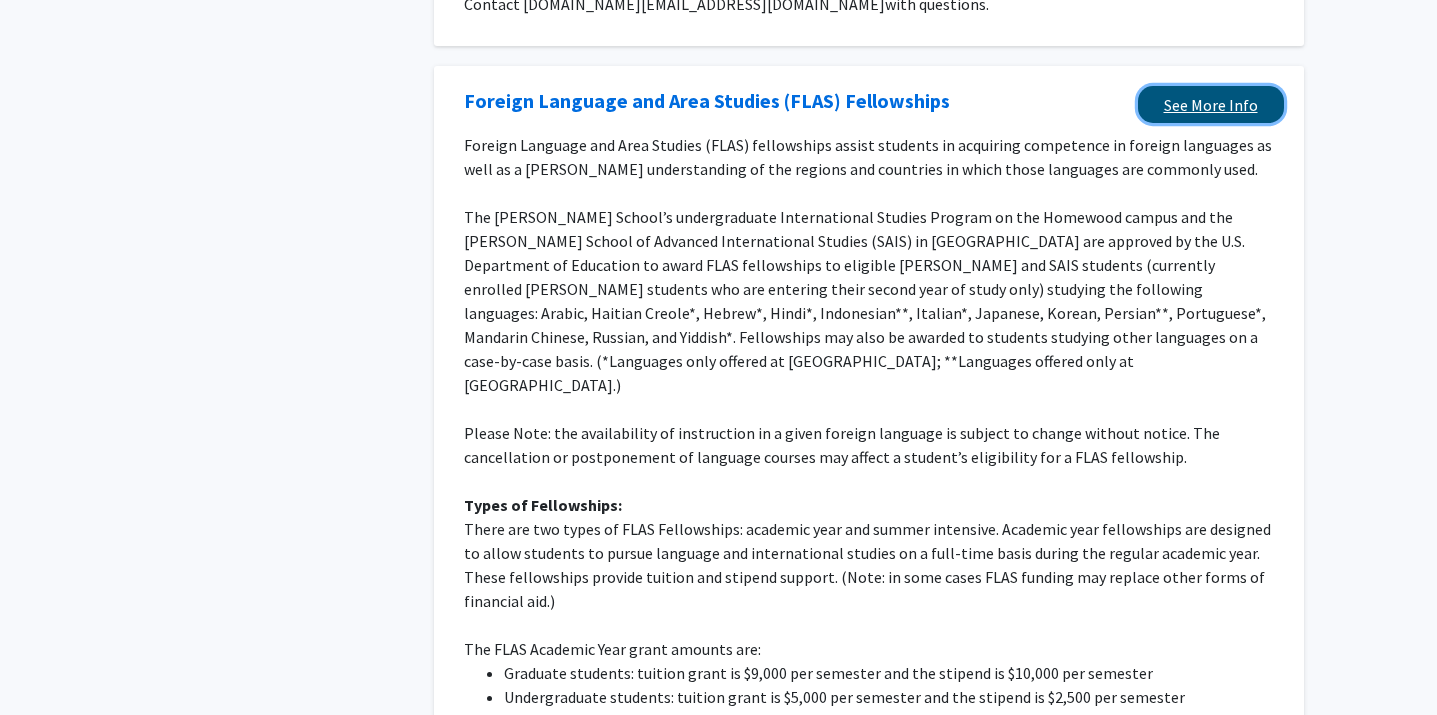 click on "See More Info" 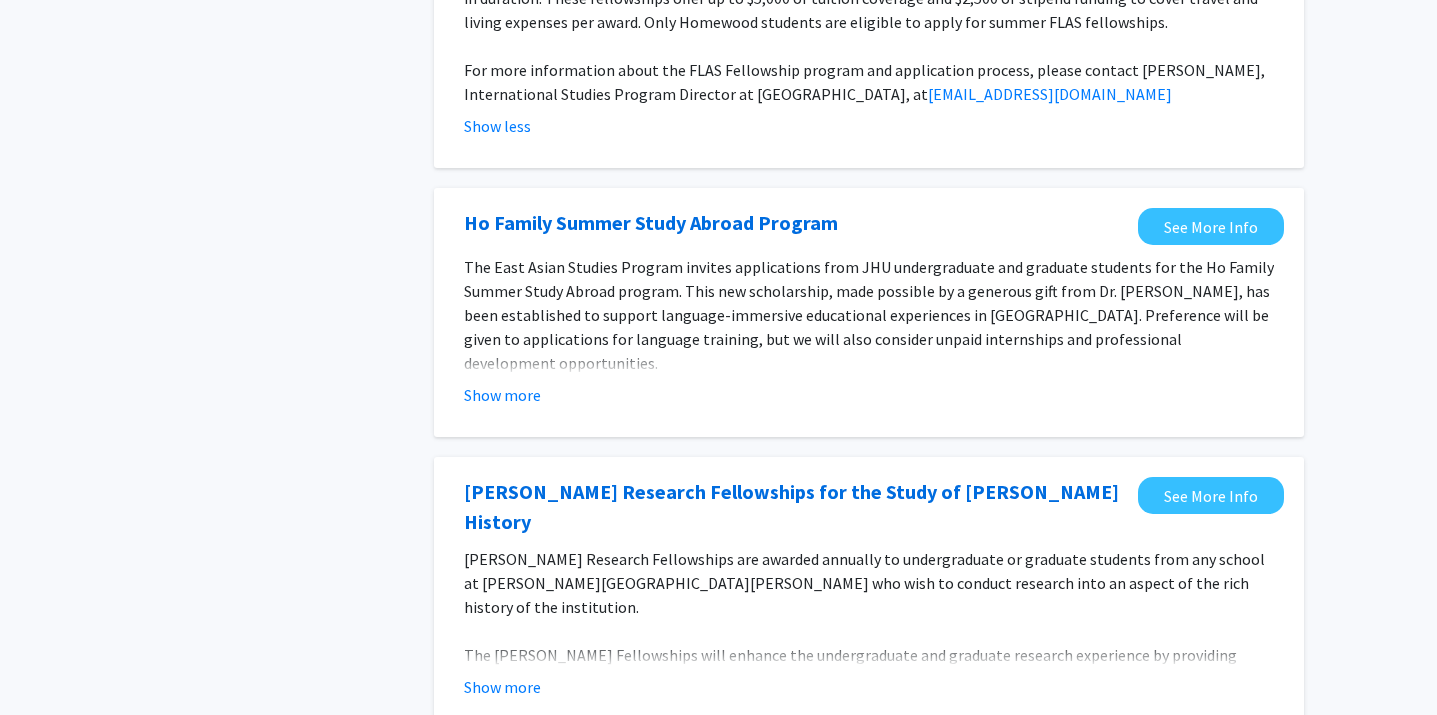 scroll, scrollTop: 1176, scrollLeft: 0, axis: vertical 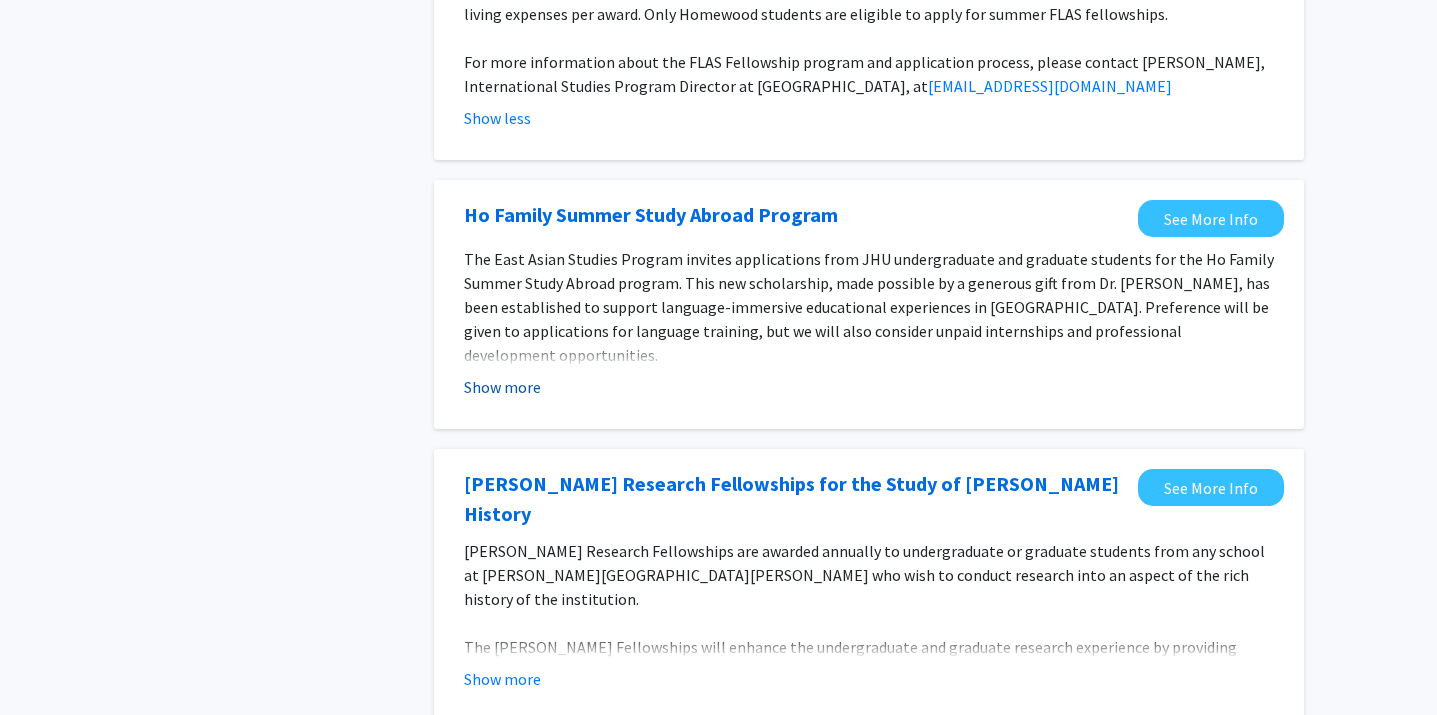 click on "Show more" 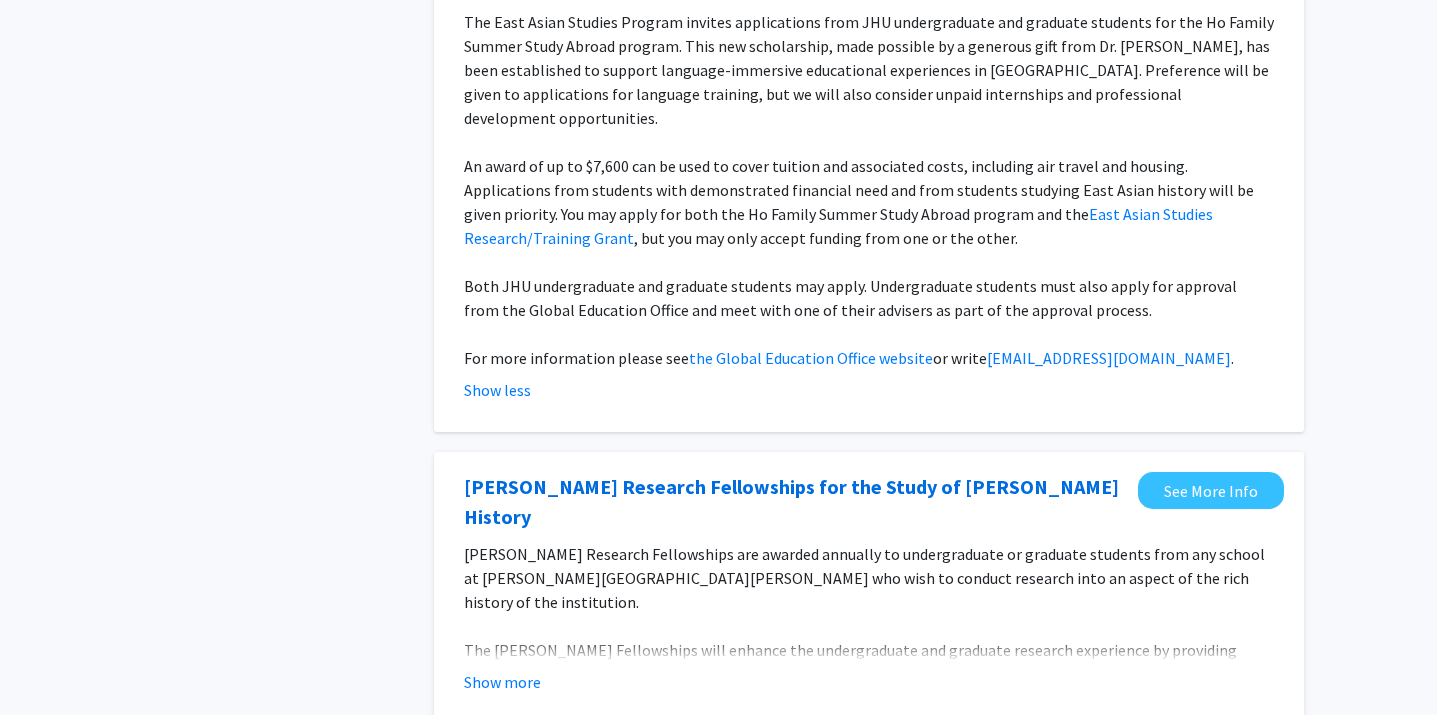 scroll, scrollTop: 1249, scrollLeft: 0, axis: vertical 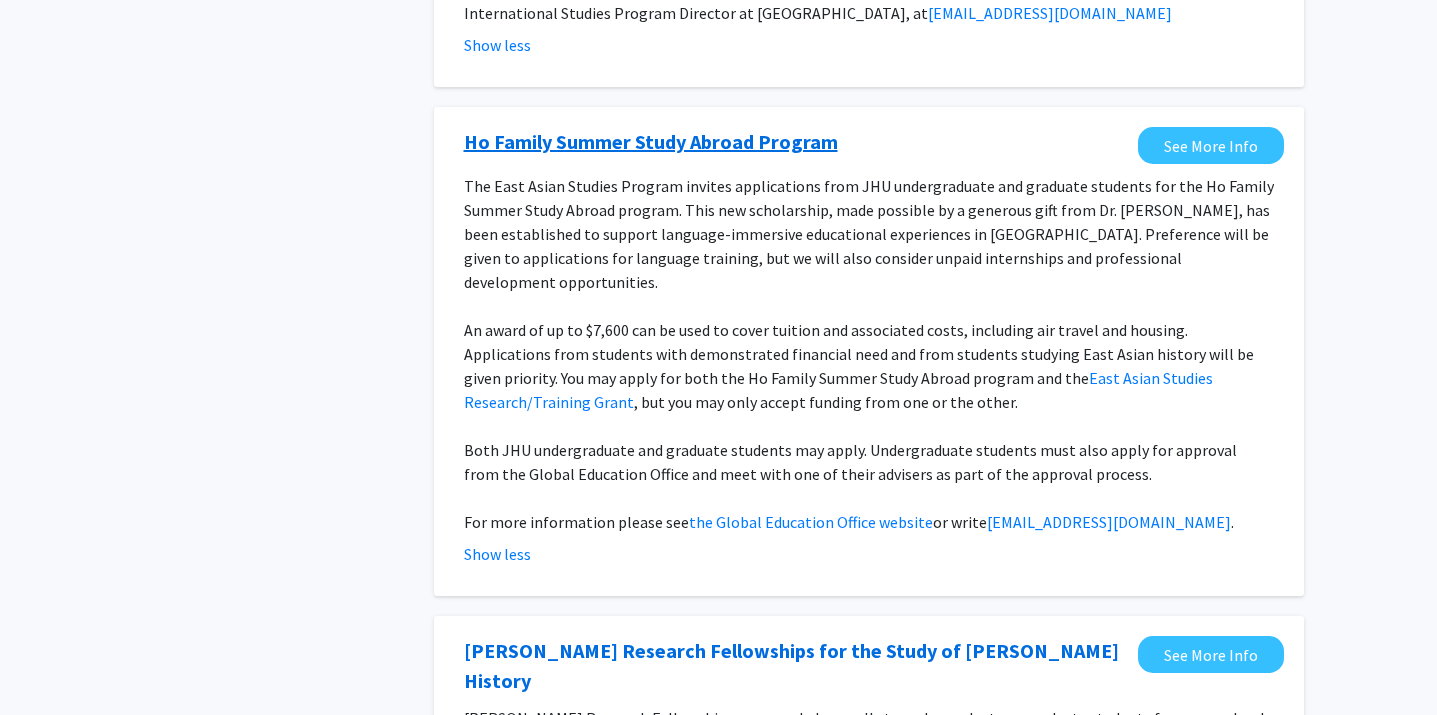 click on "Ho Family Summer Study Abroad Program" 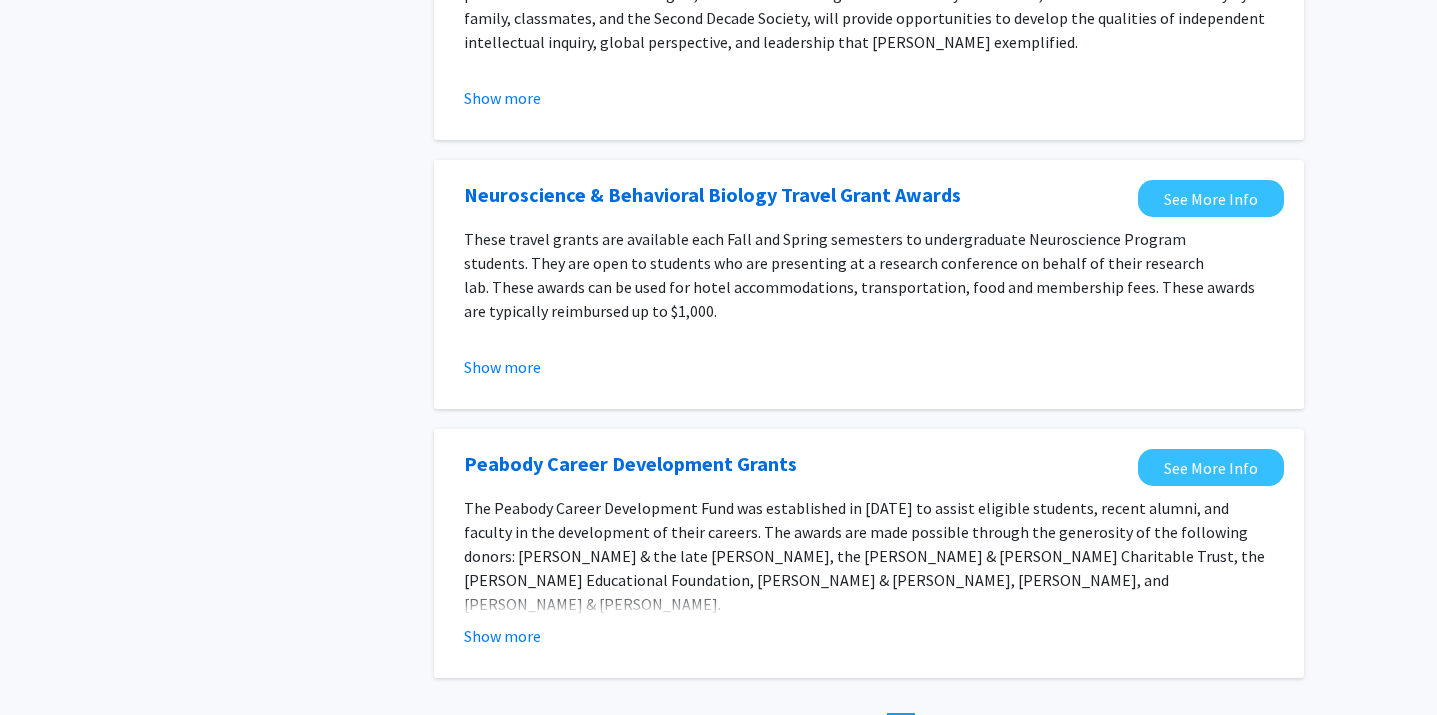 scroll, scrollTop: 3151, scrollLeft: 0, axis: vertical 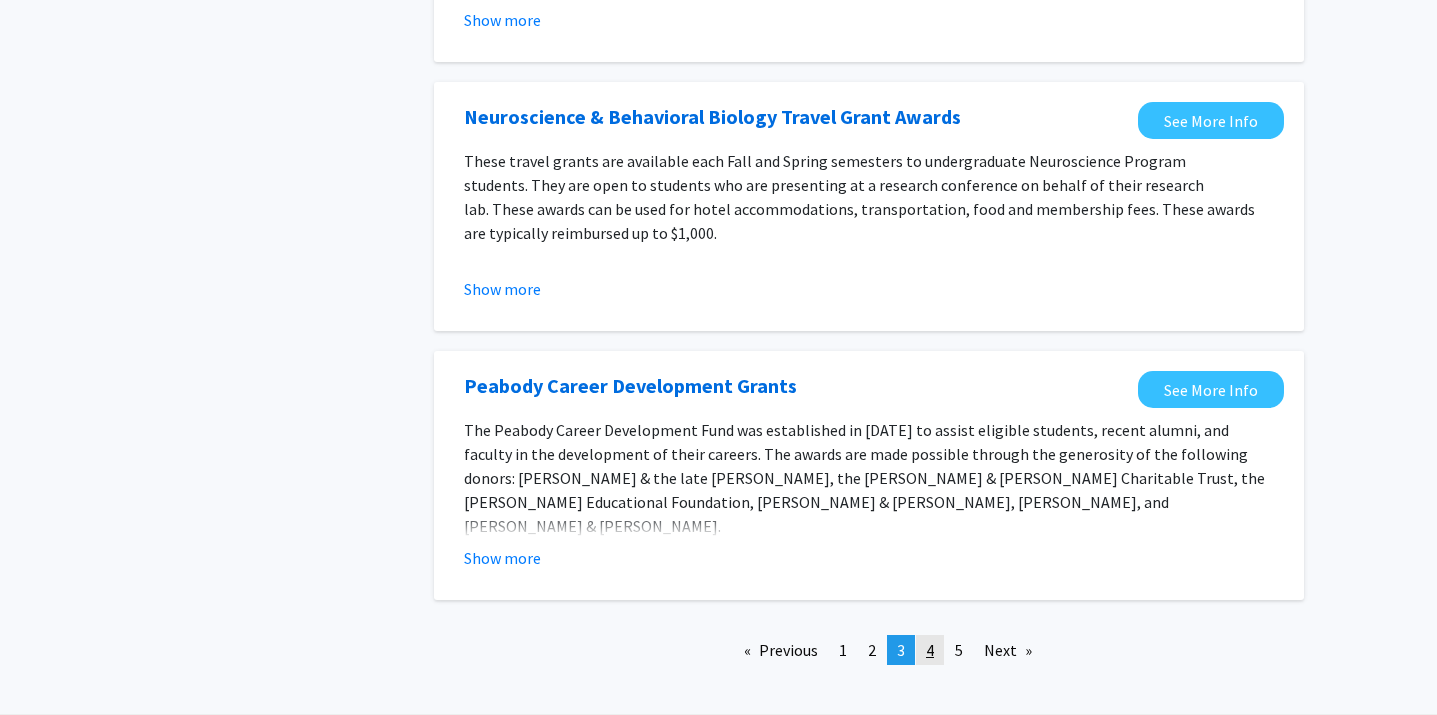 click on "4" 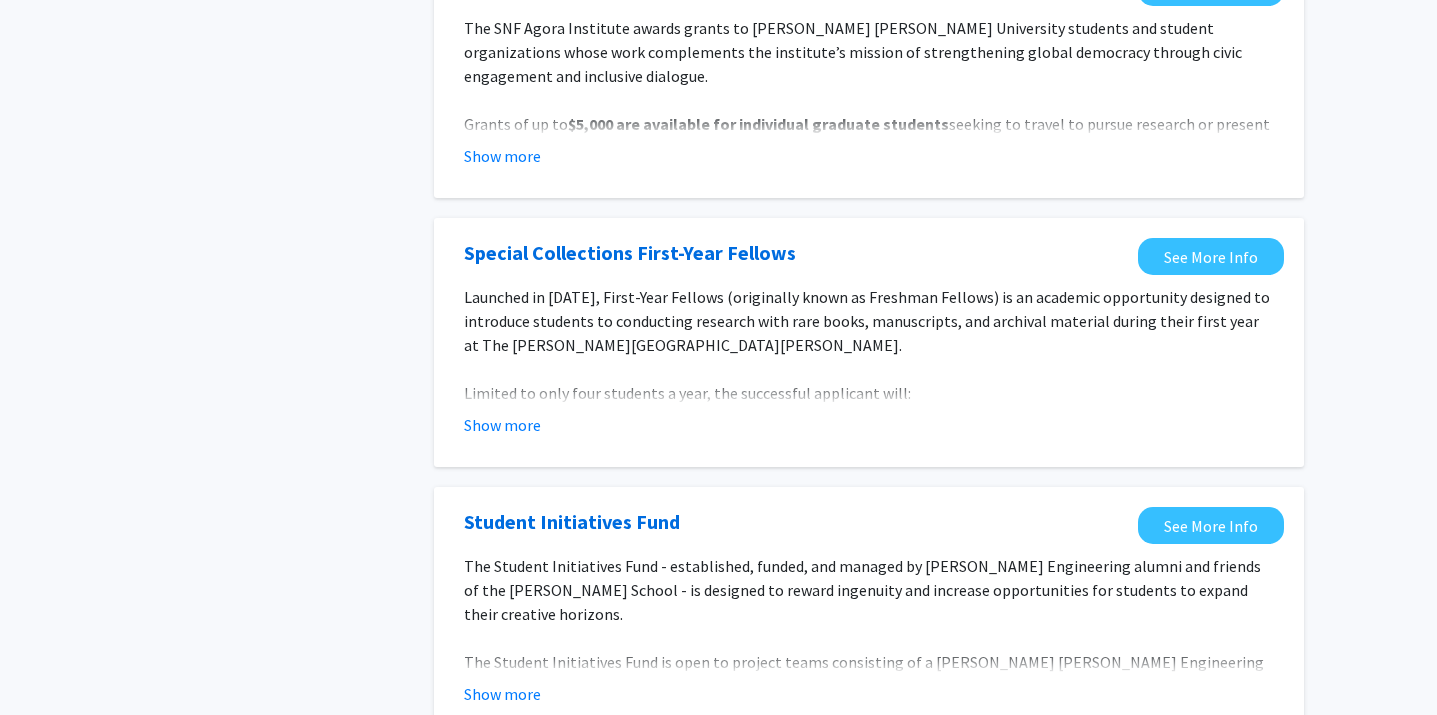 scroll, scrollTop: 1884, scrollLeft: 0, axis: vertical 